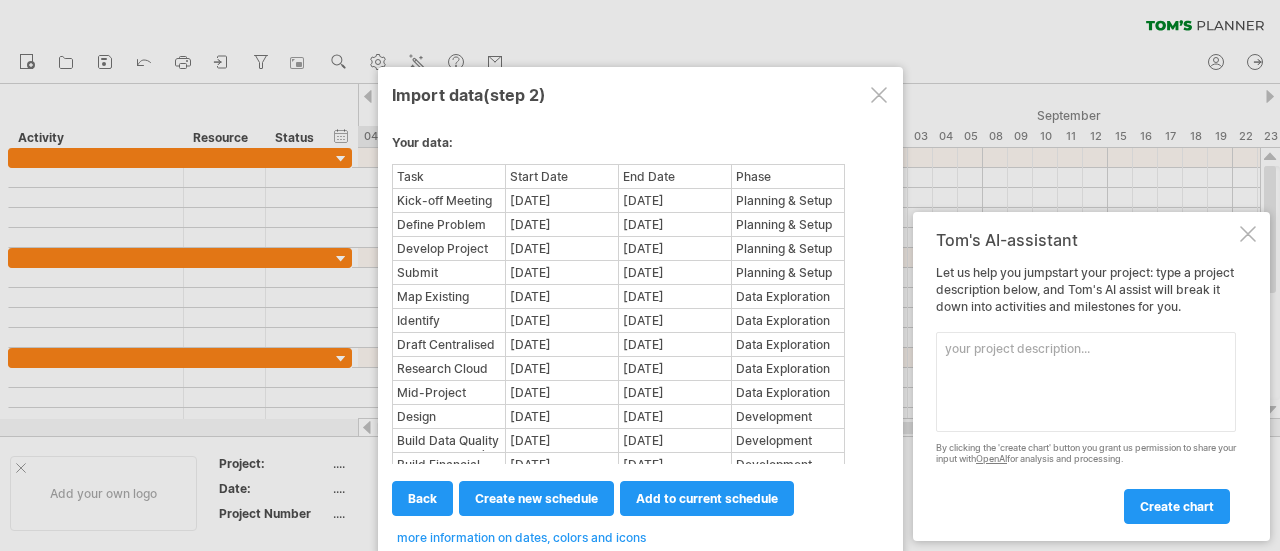 scroll, scrollTop: 0, scrollLeft: 0, axis: both 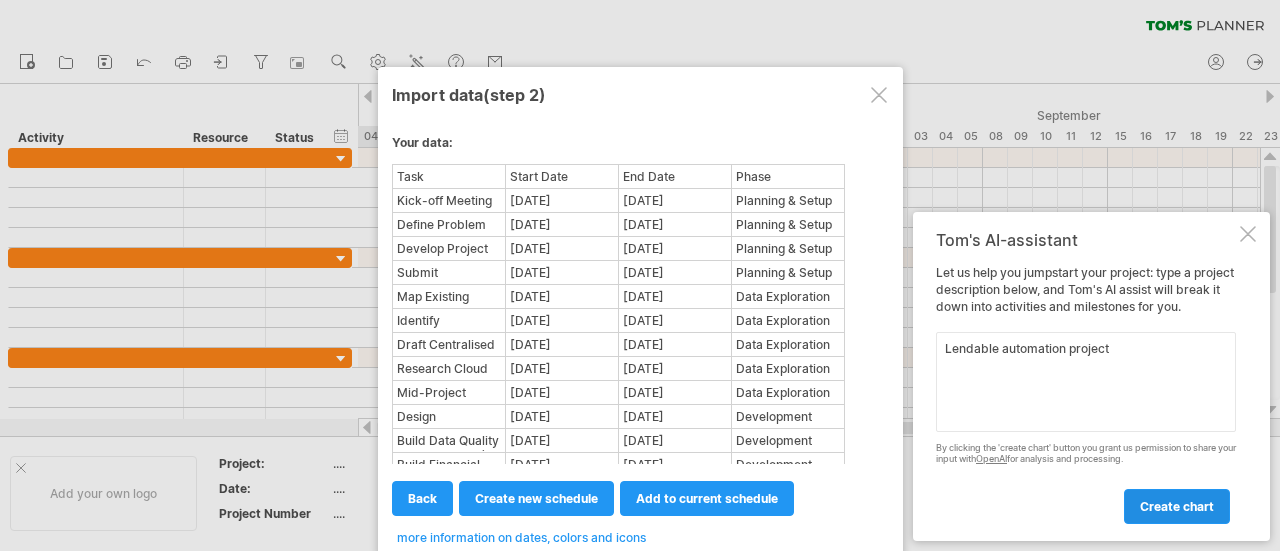 type on "Lendable automation project" 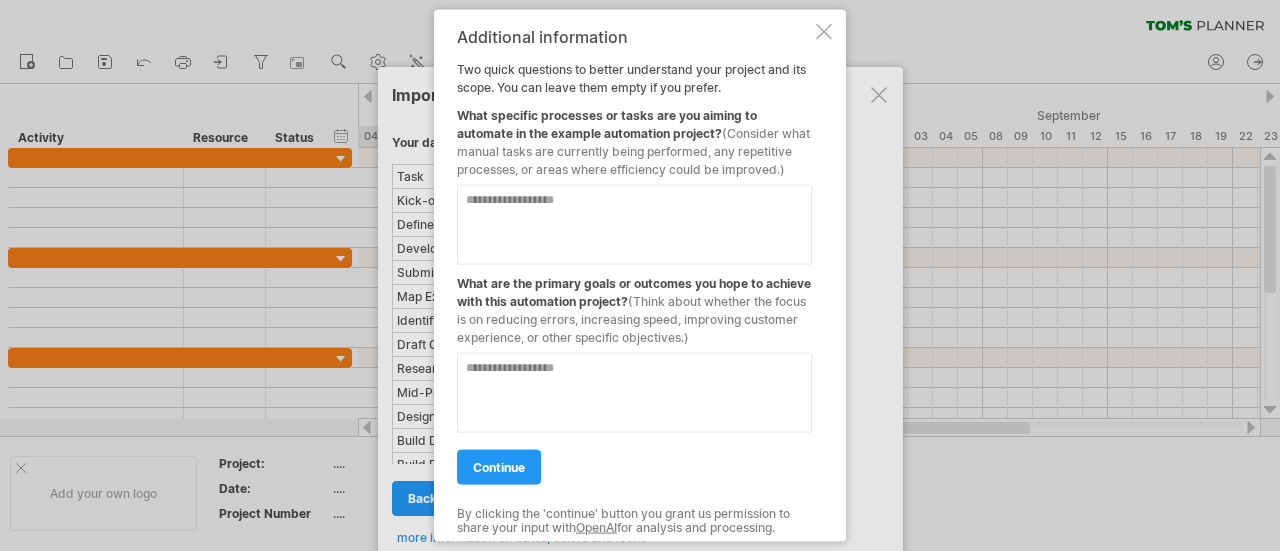 click at bounding box center (824, 31) 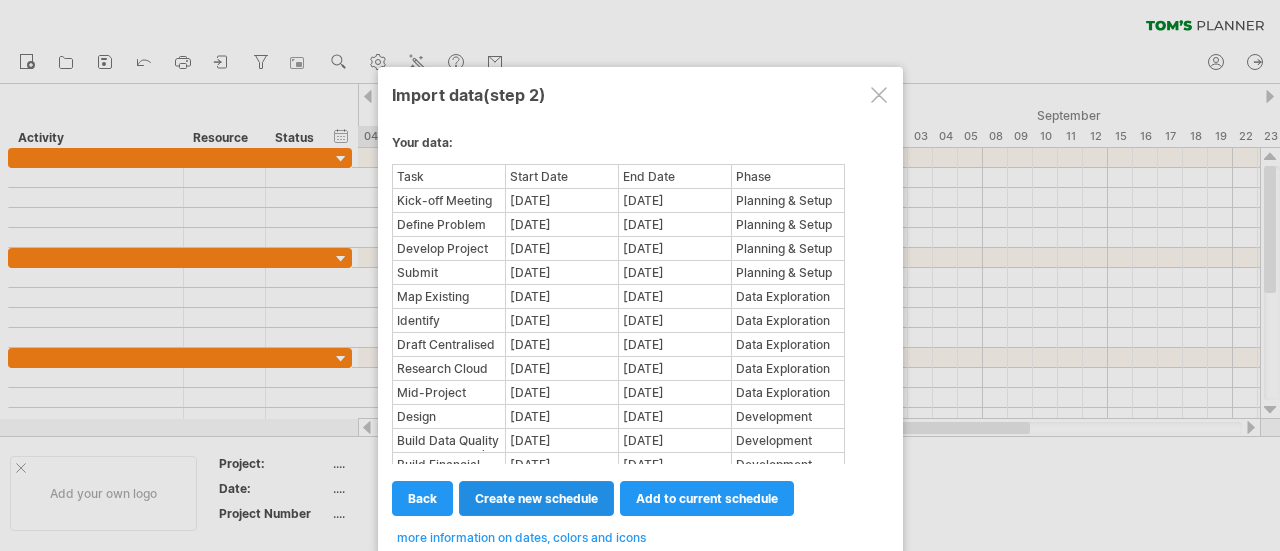 click on "create new schedule" at bounding box center [536, 498] 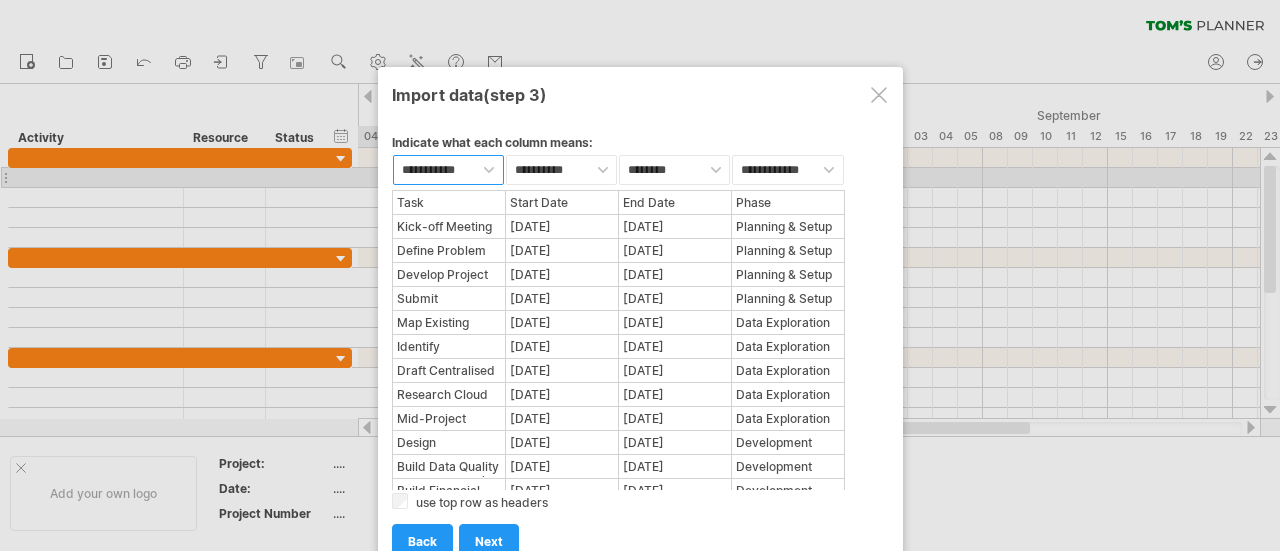 click on "**********" at bounding box center (448, 170) 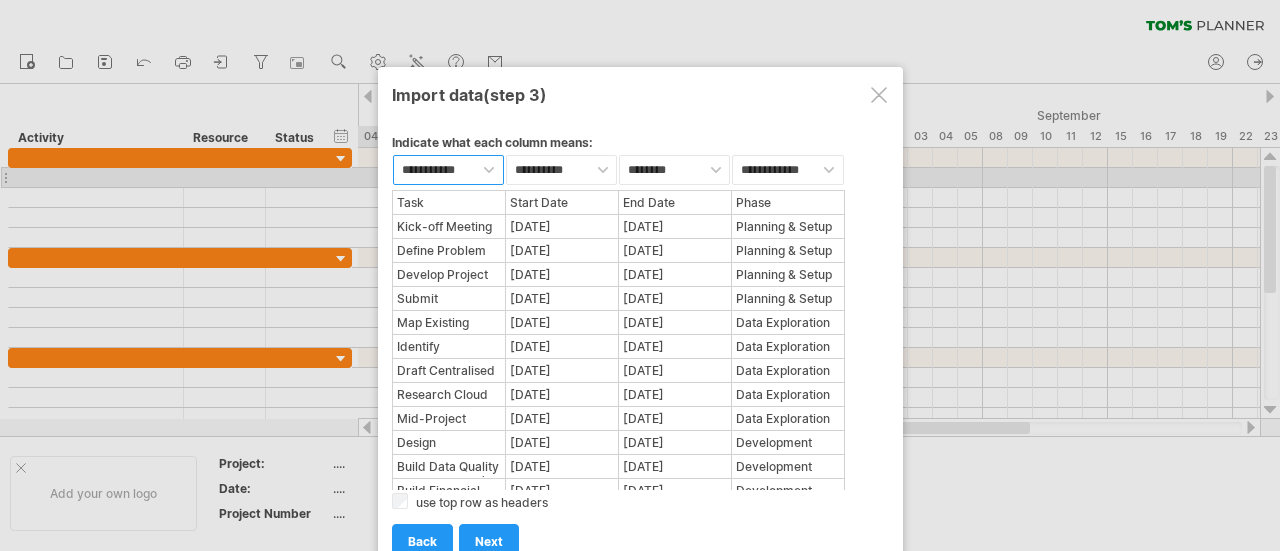 click on "**********" at bounding box center [448, 170] 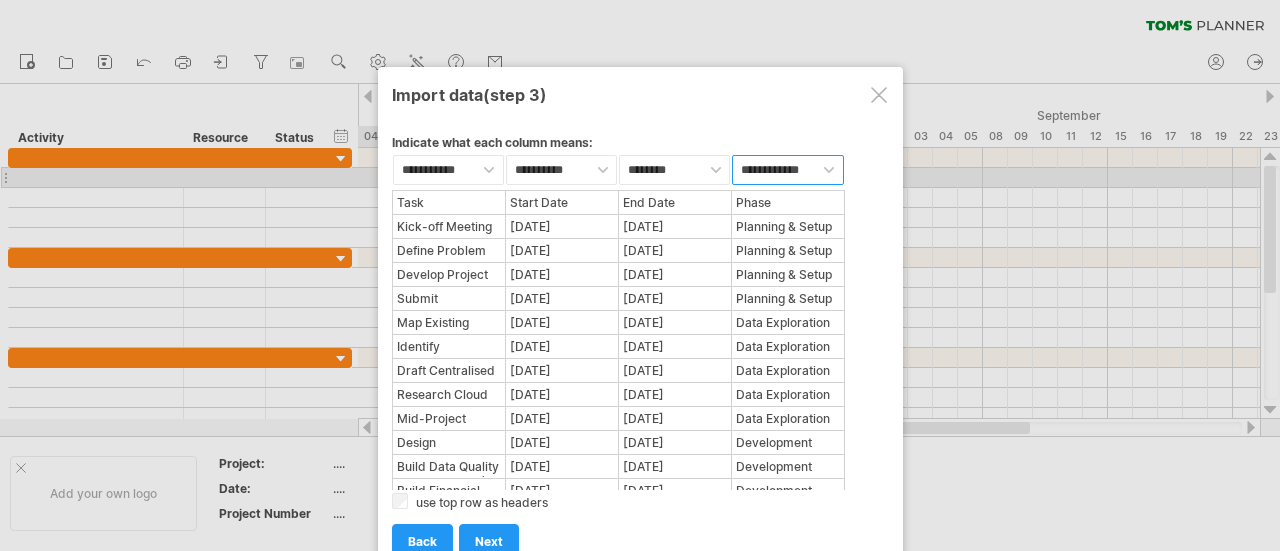 click on "**********" at bounding box center [787, 170] 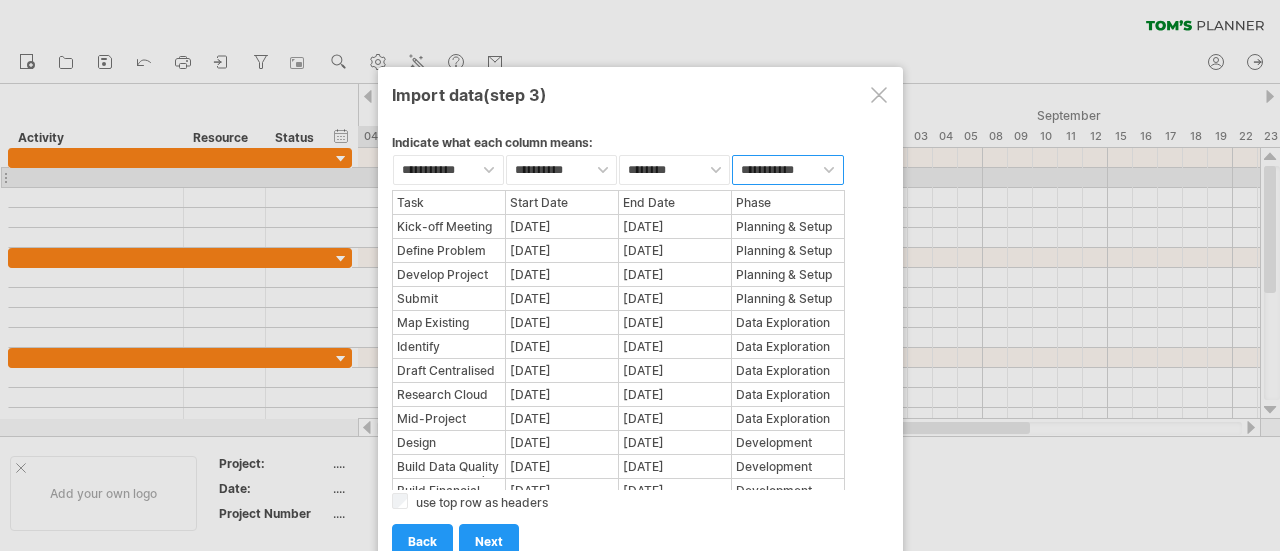 click on "**********" at bounding box center [787, 170] 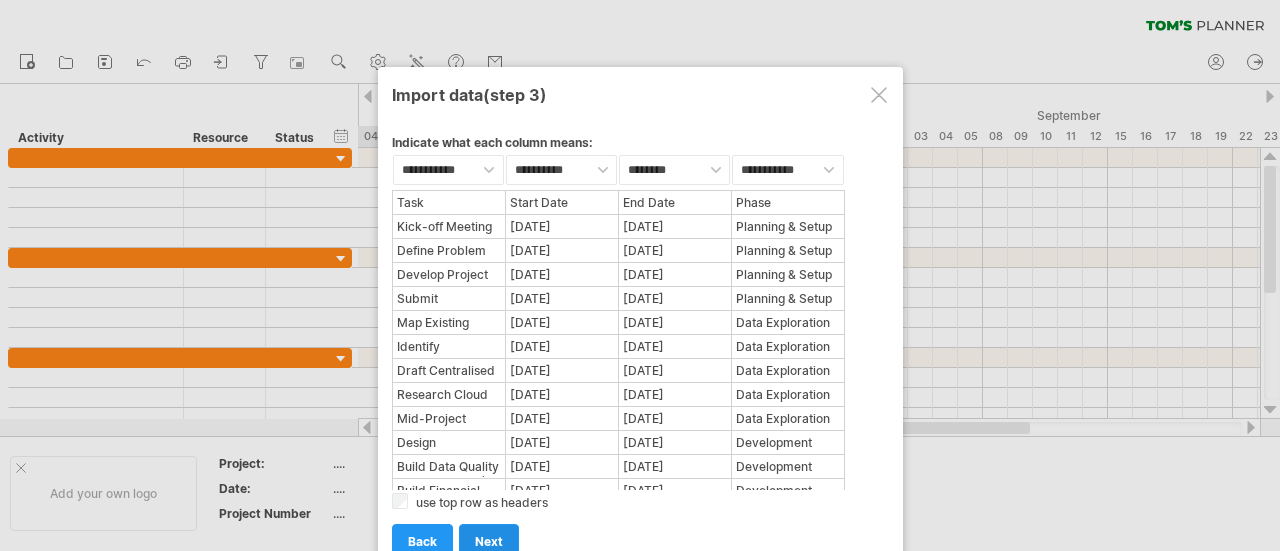 click on "next" at bounding box center [489, 541] 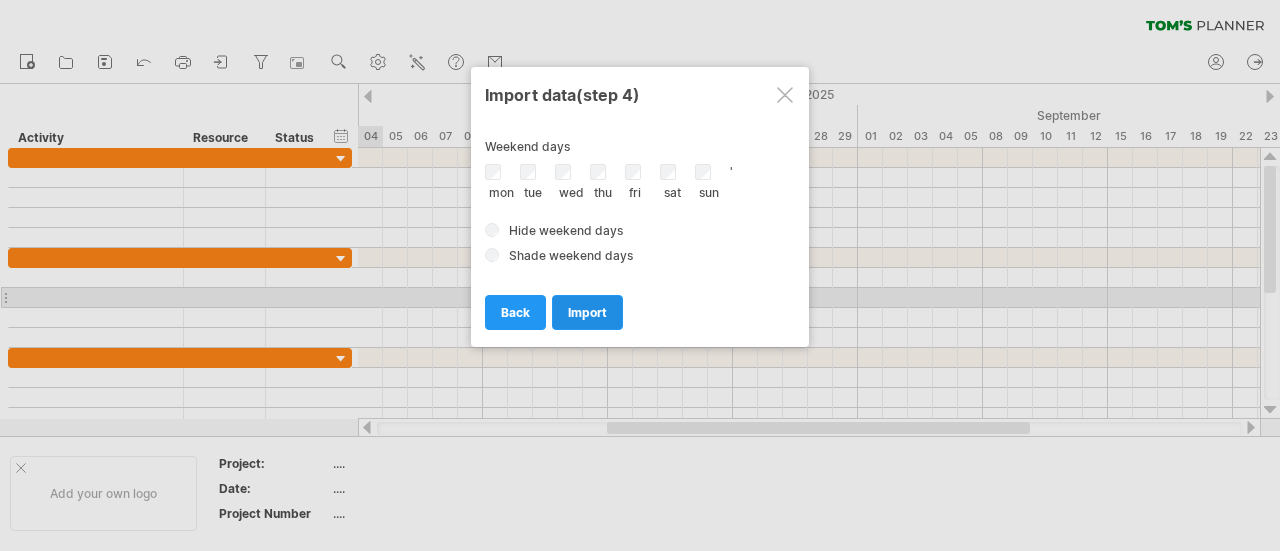 click on "import" at bounding box center [587, 312] 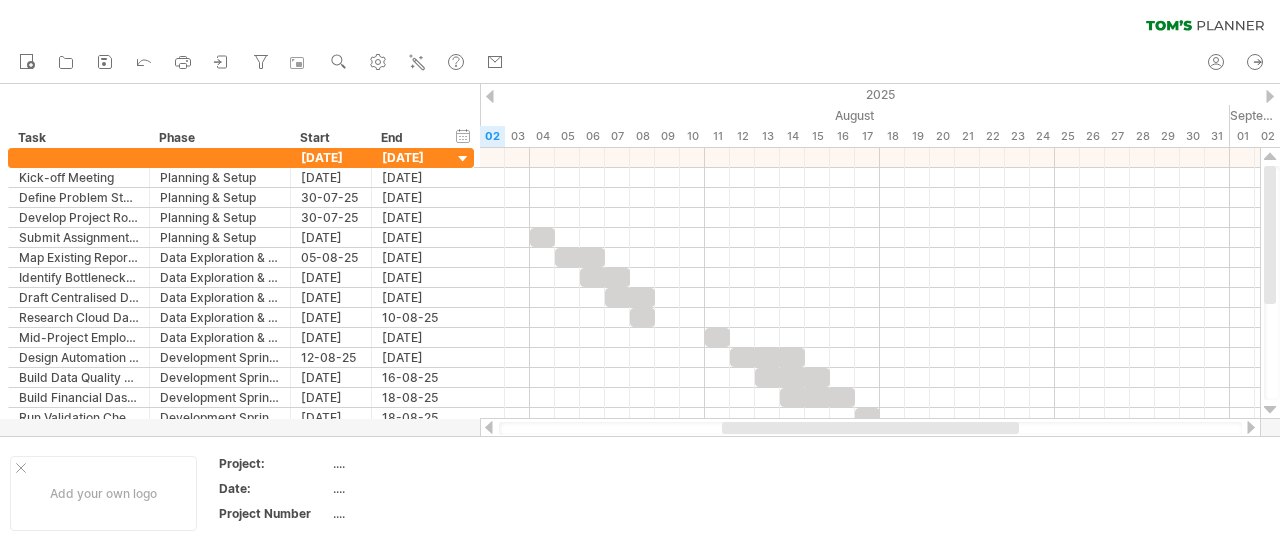 click at bounding box center [490, 96] 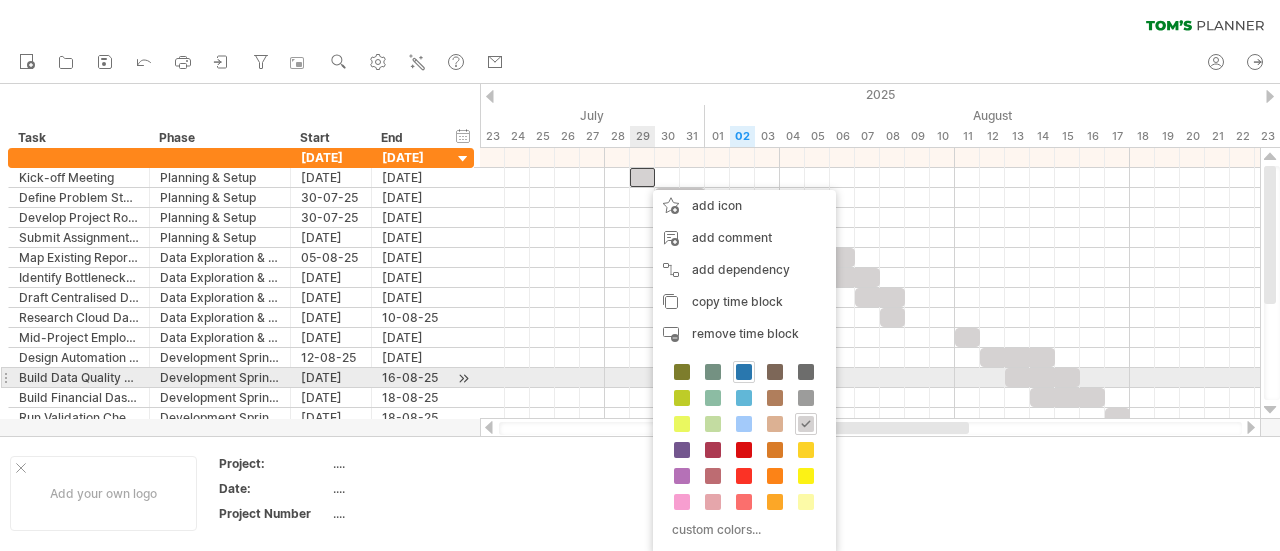 click at bounding box center [744, 372] 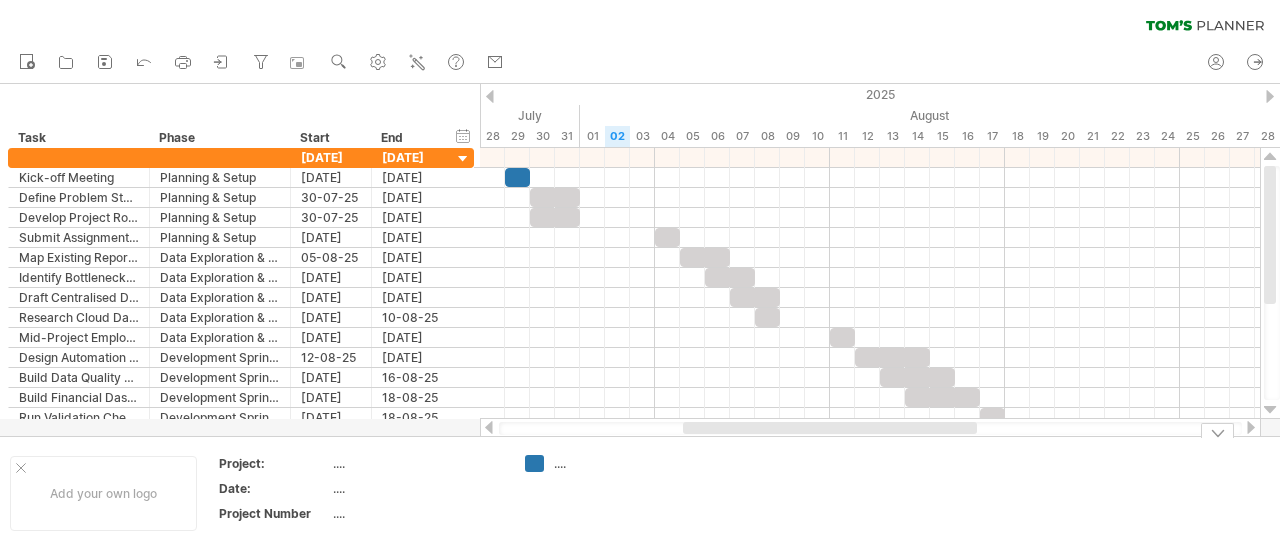 drag, startPoint x: 866, startPoint y: 436, endPoint x: 1022, endPoint y: 430, distance: 156.11534 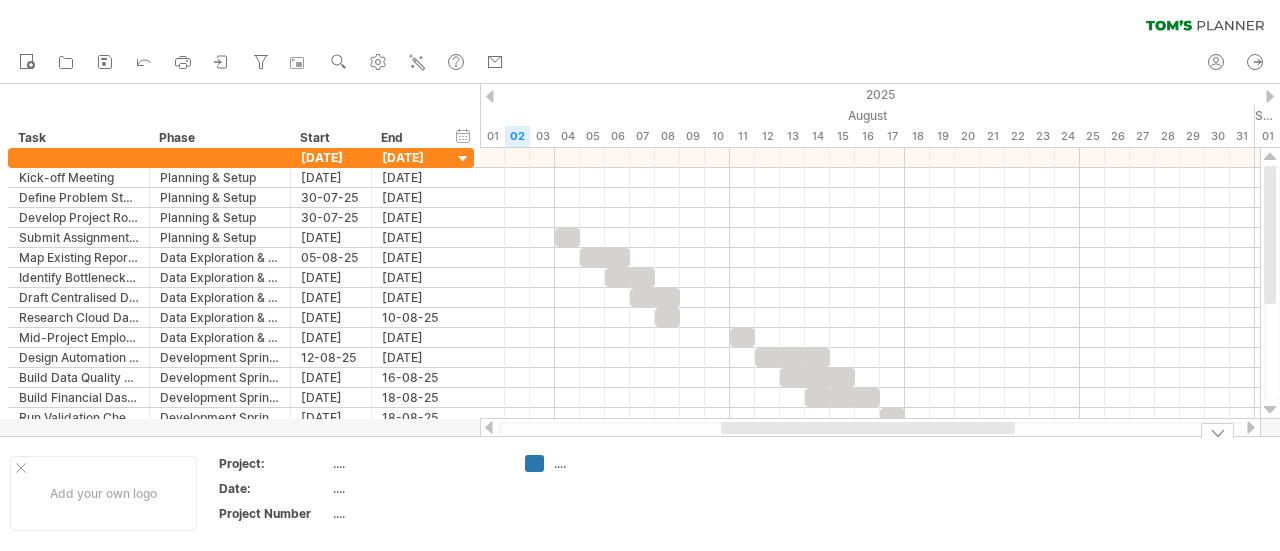 drag, startPoint x: 916, startPoint y: 427, endPoint x: 954, endPoint y: 426, distance: 38.013157 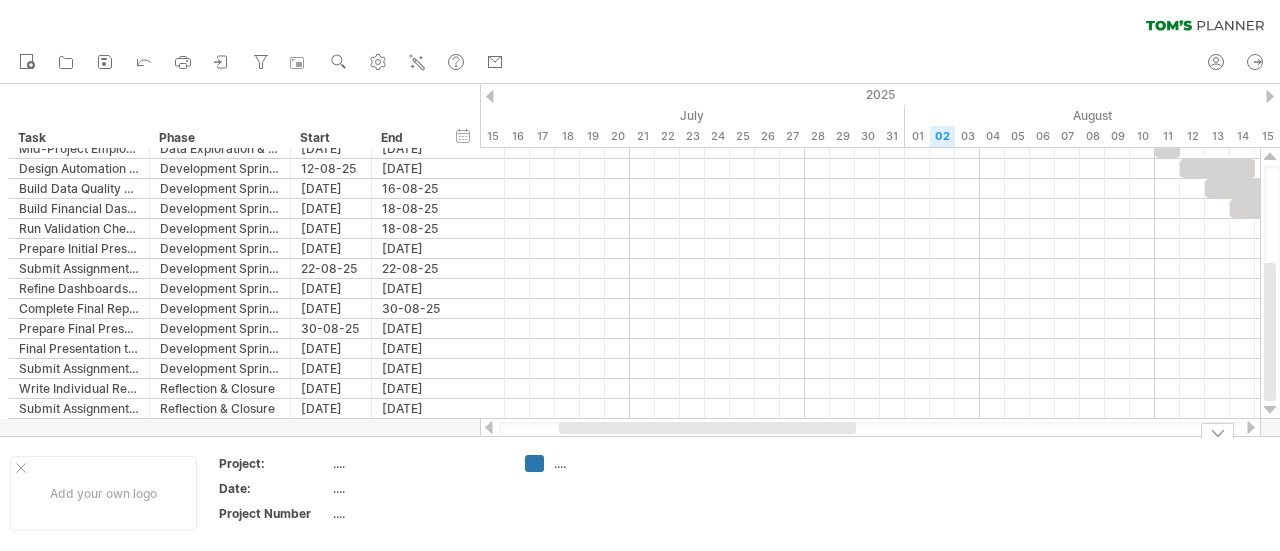 drag, startPoint x: 895, startPoint y: 426, endPoint x: 738, endPoint y: 459, distance: 160.43066 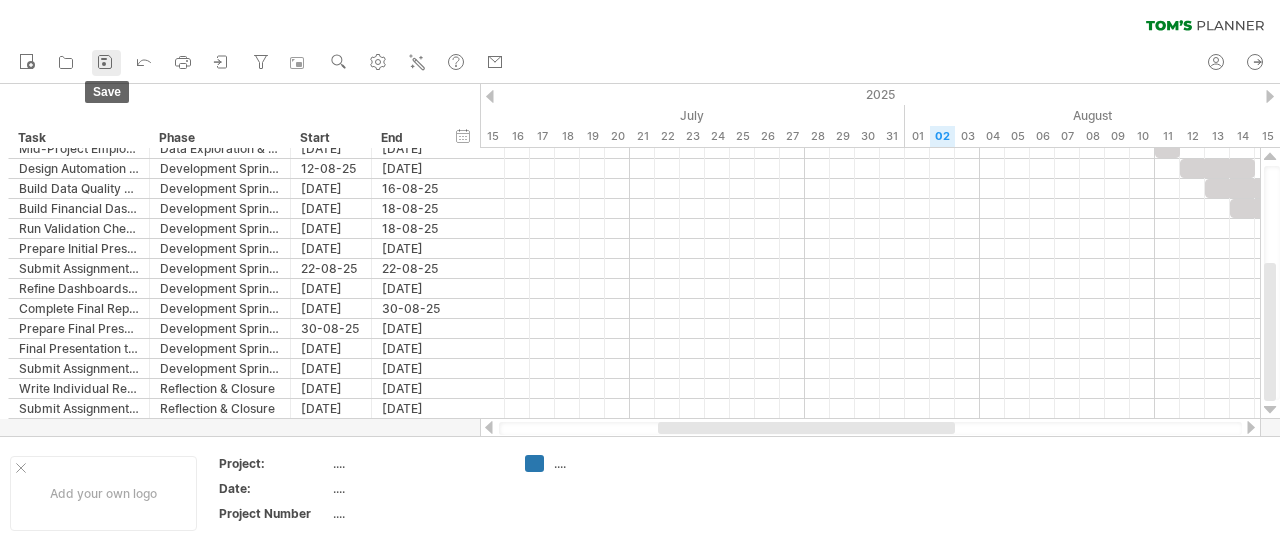 click on "save" at bounding box center (106, 63) 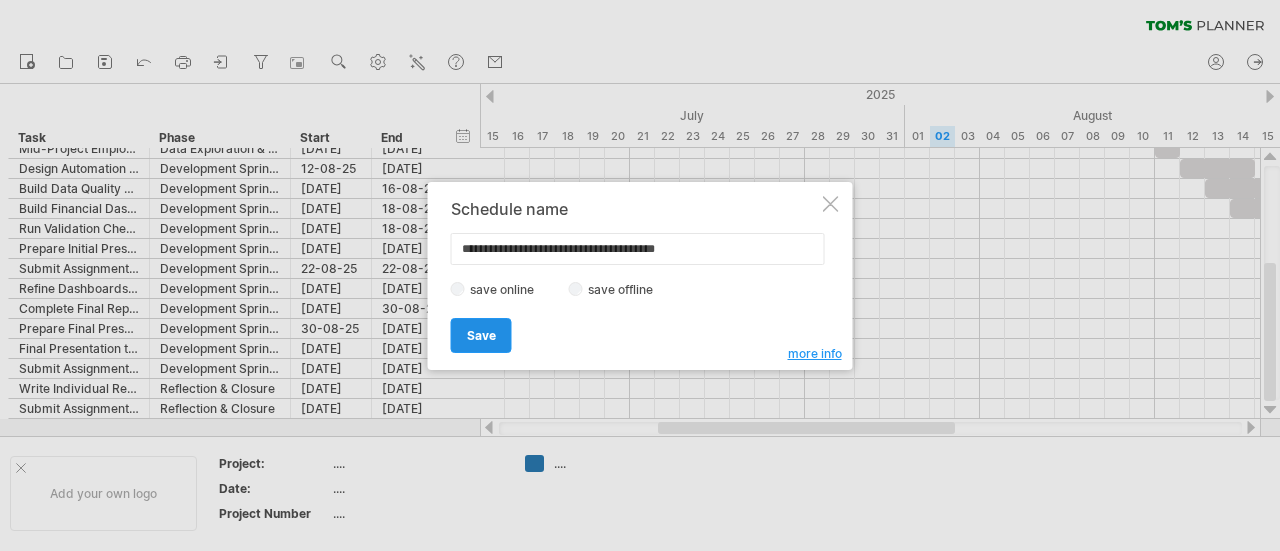 type on "**********" 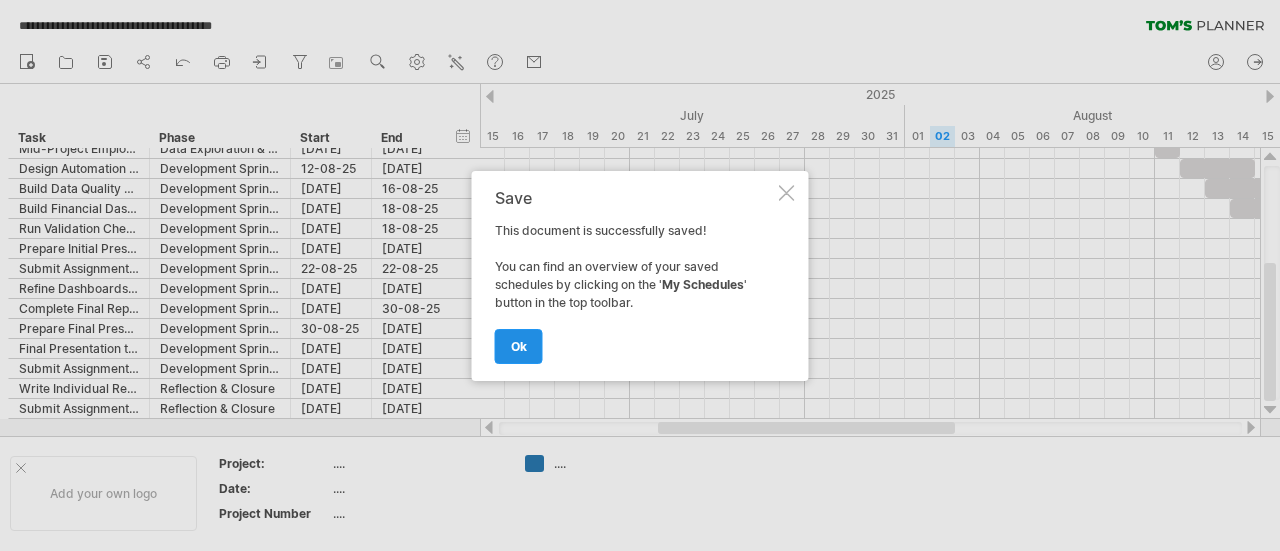 click on "ok" at bounding box center (519, 346) 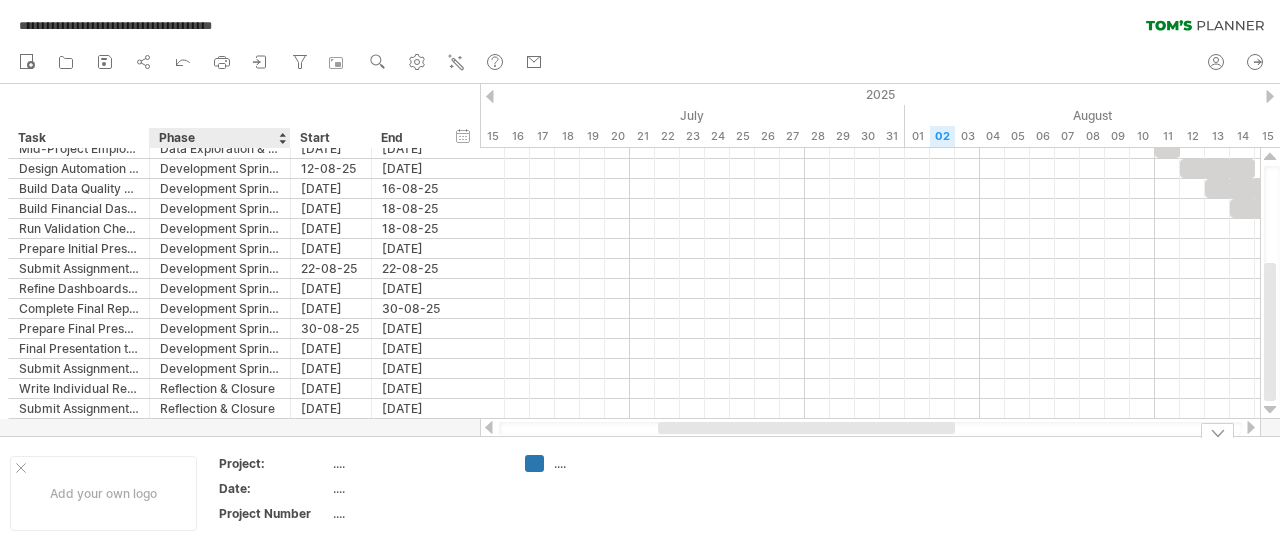 click on "Project:" at bounding box center [275, 466] 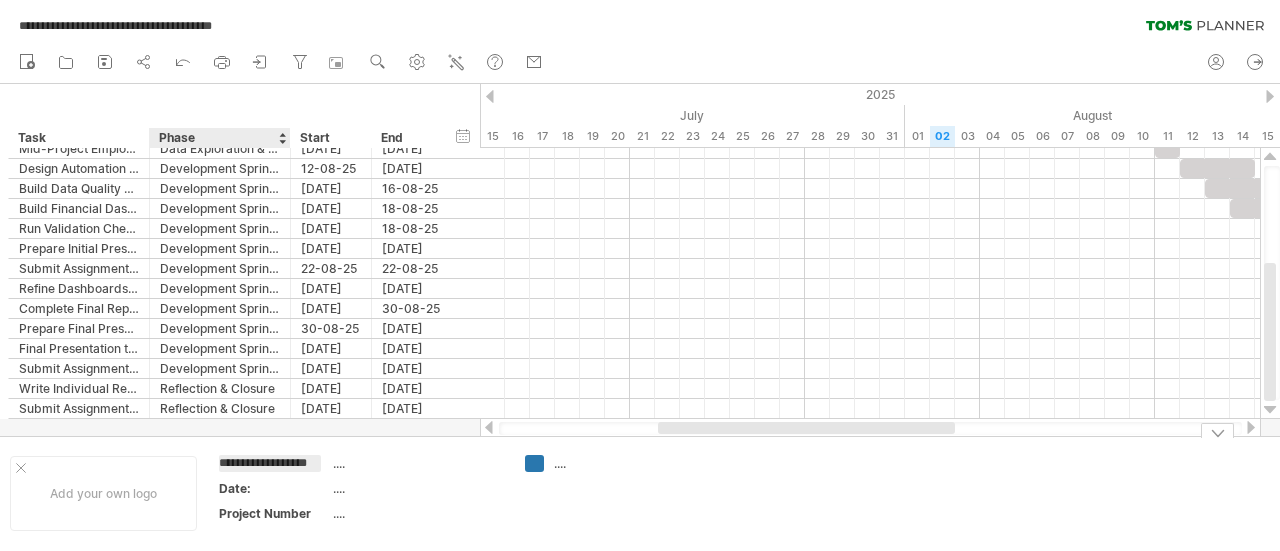 scroll, scrollTop: 0, scrollLeft: 1, axis: horizontal 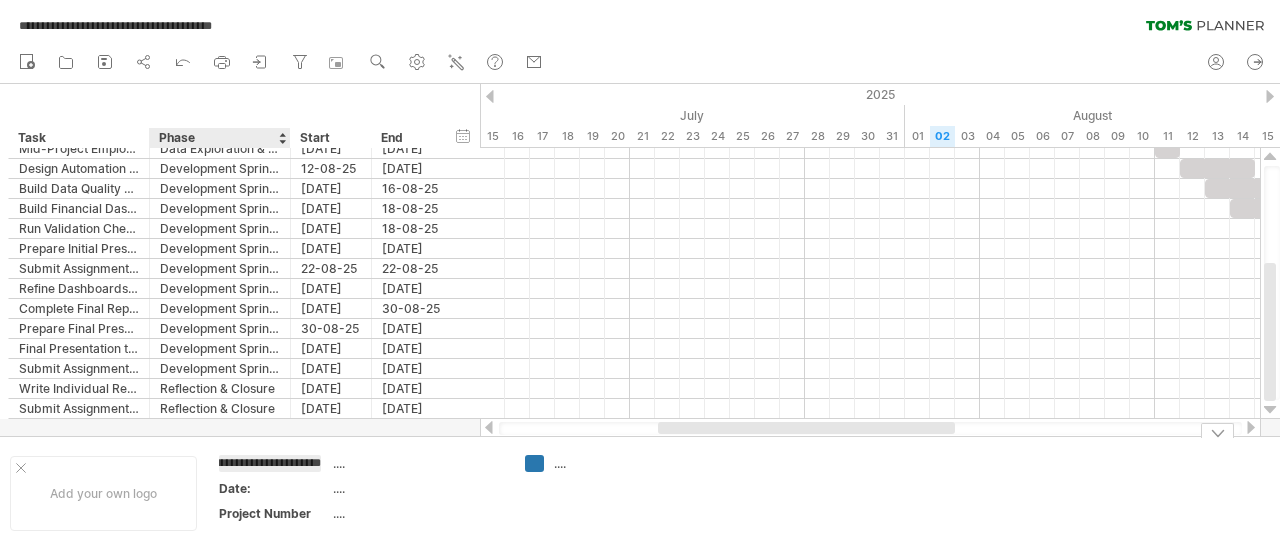type on "**********" 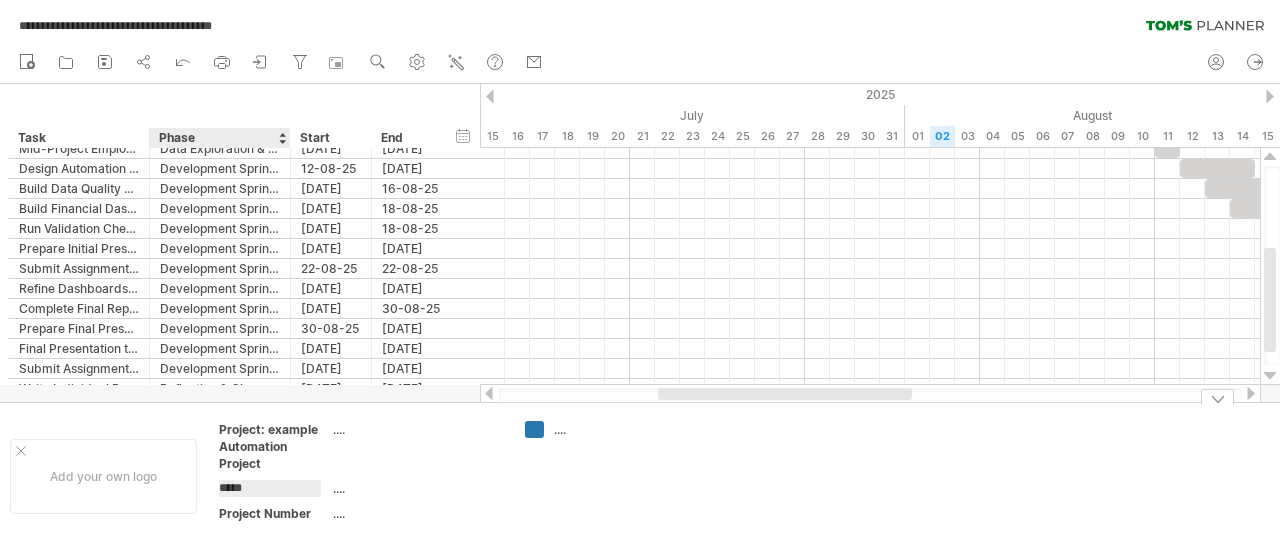 click on "*****" at bounding box center (270, 488) 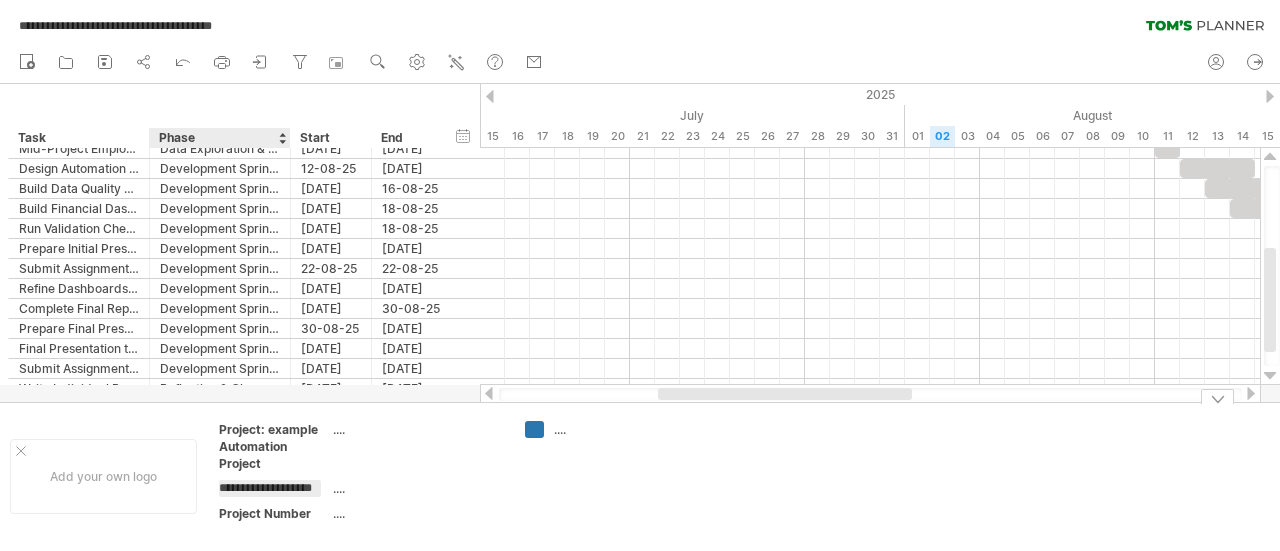 type on "**********" 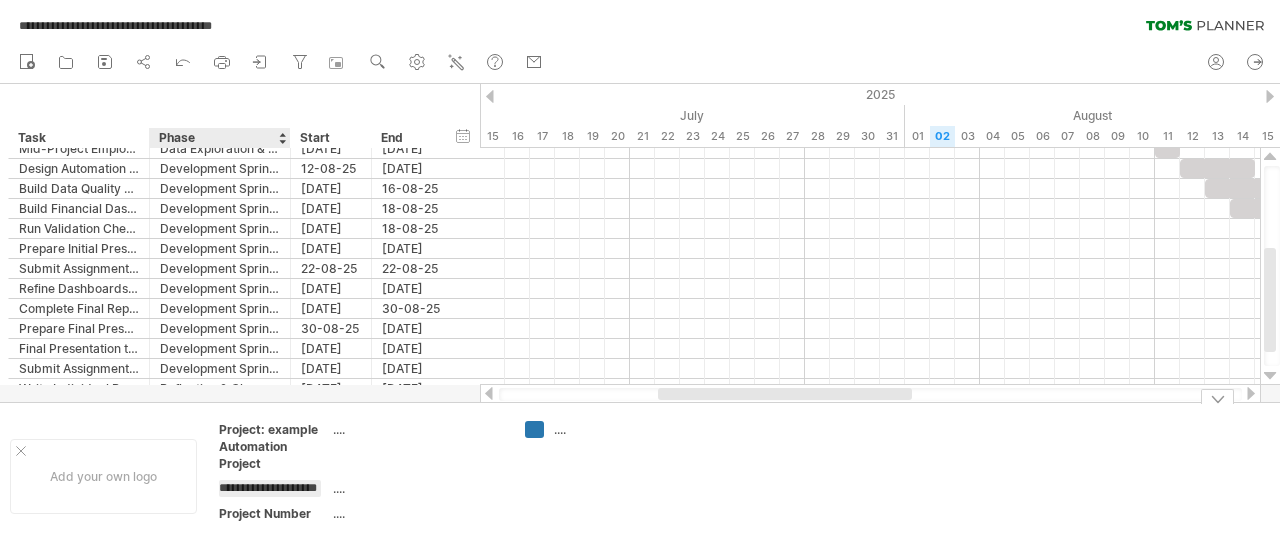 scroll, scrollTop: 0, scrollLeft: 24, axis: horizontal 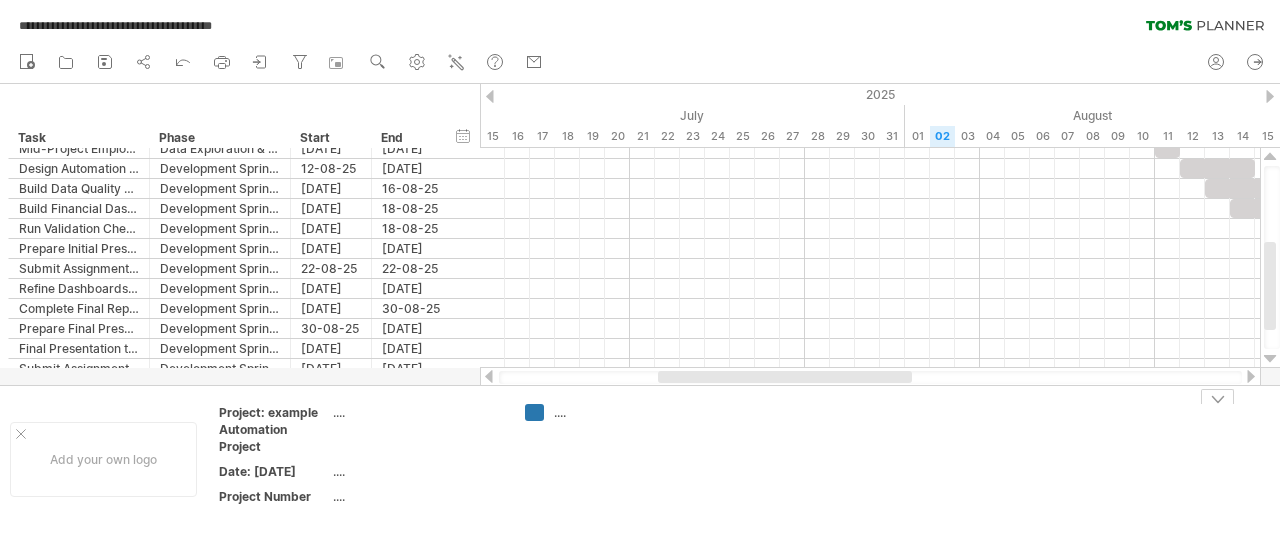 click on "...." at bounding box center (418, 474) 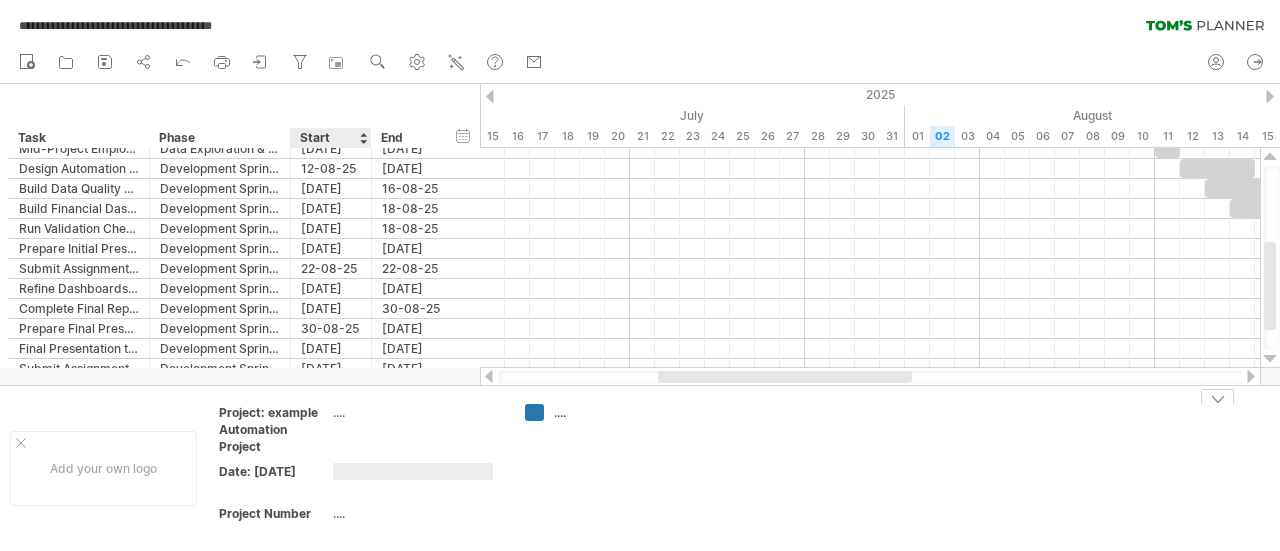 click at bounding box center (413, 471) 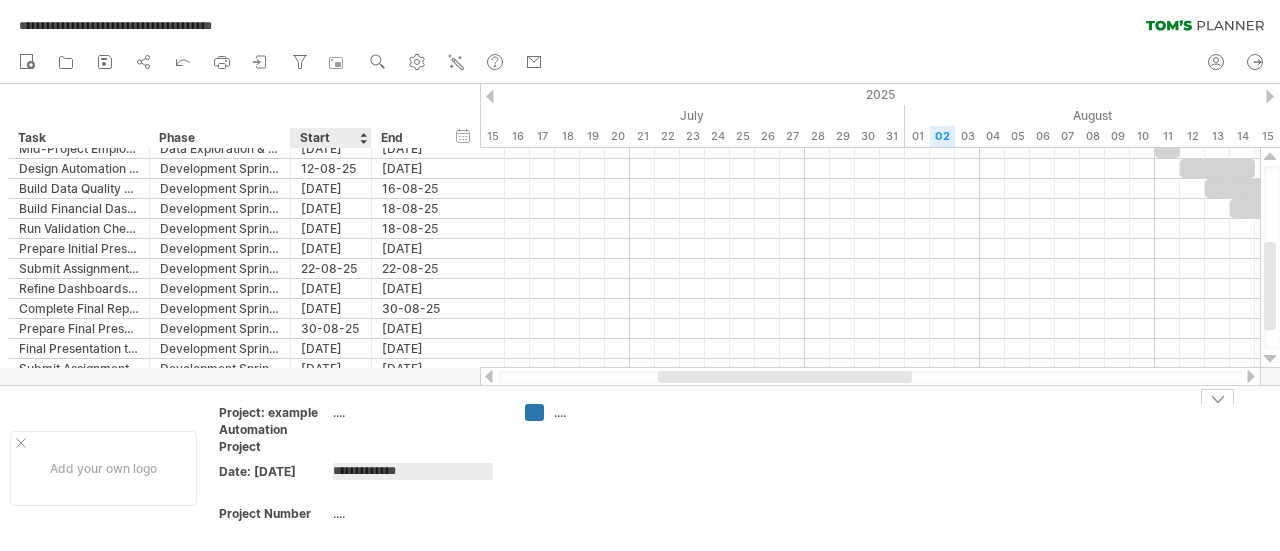 type on "**********" 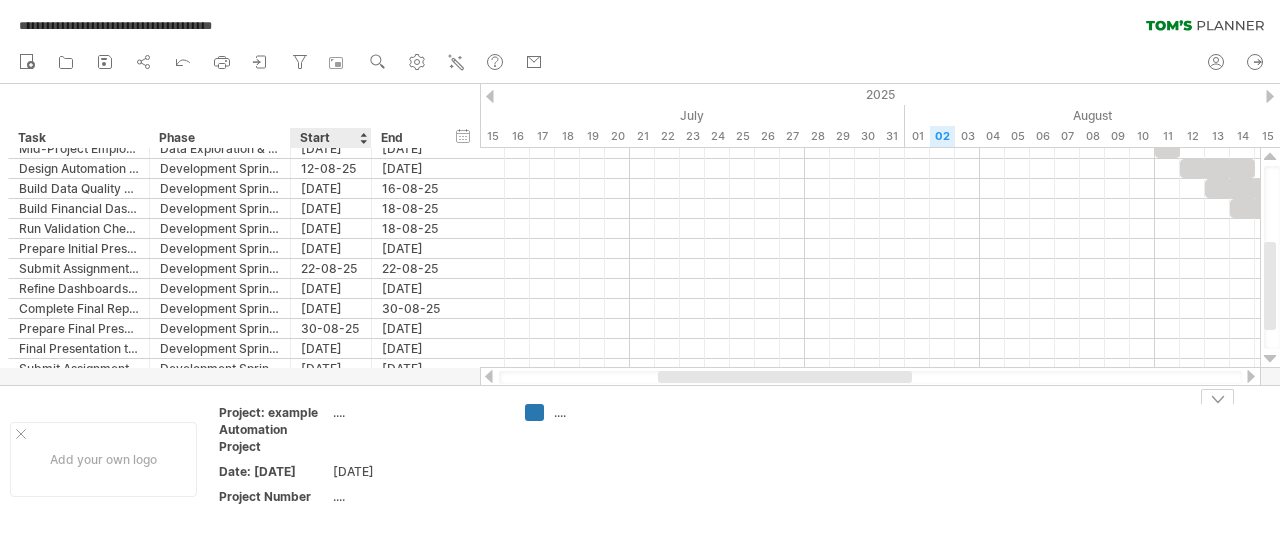 click on "Date: [DATE]" at bounding box center [274, 471] 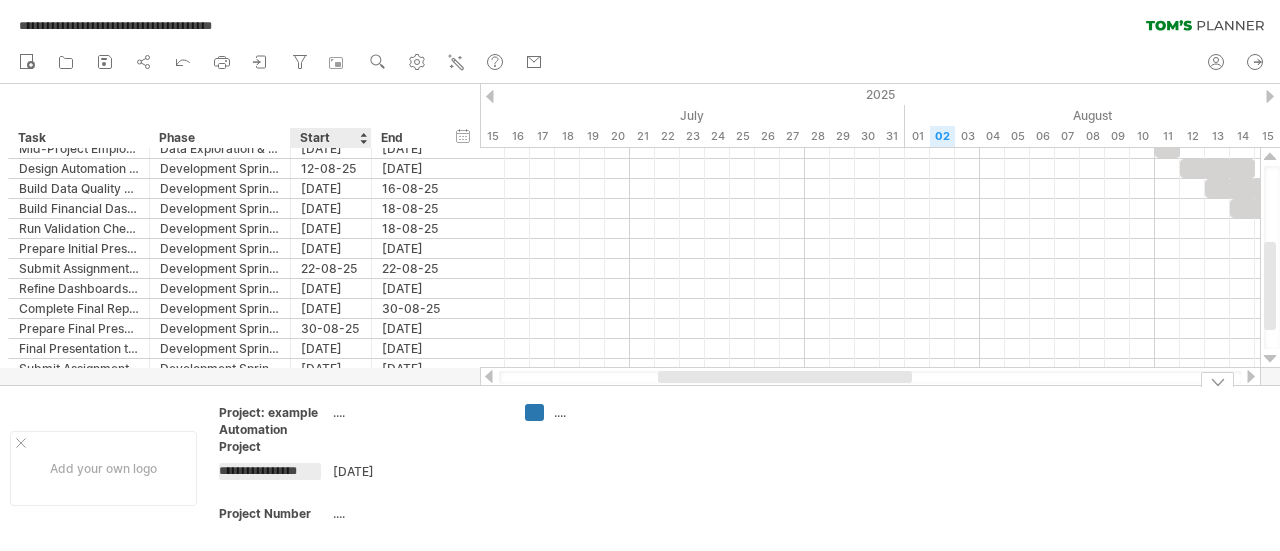 scroll, scrollTop: 0, scrollLeft: 0, axis: both 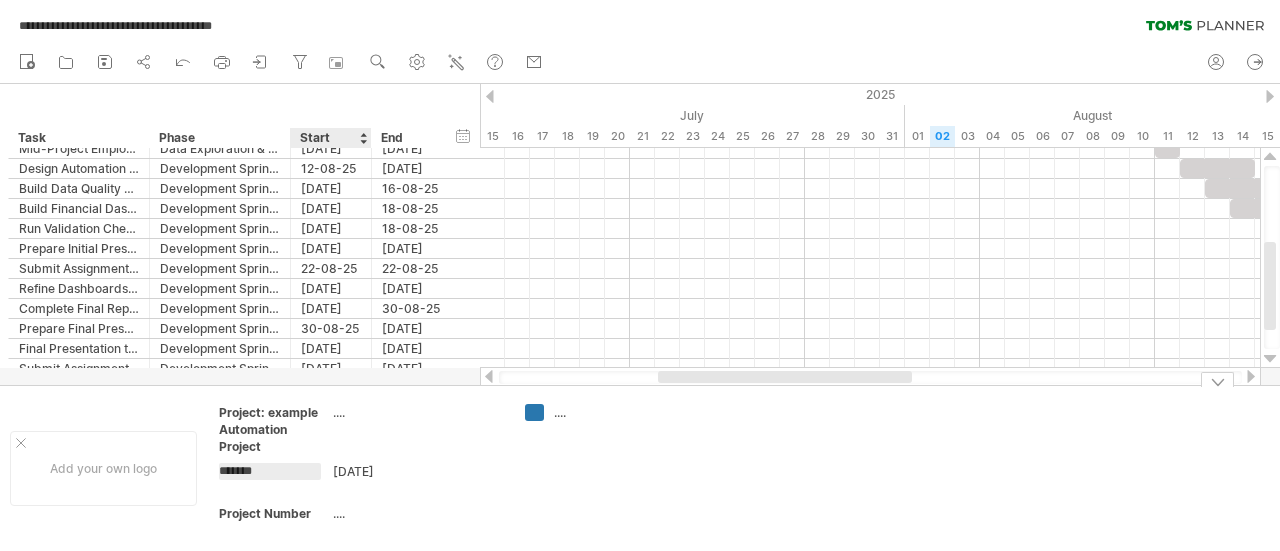 type on "*****" 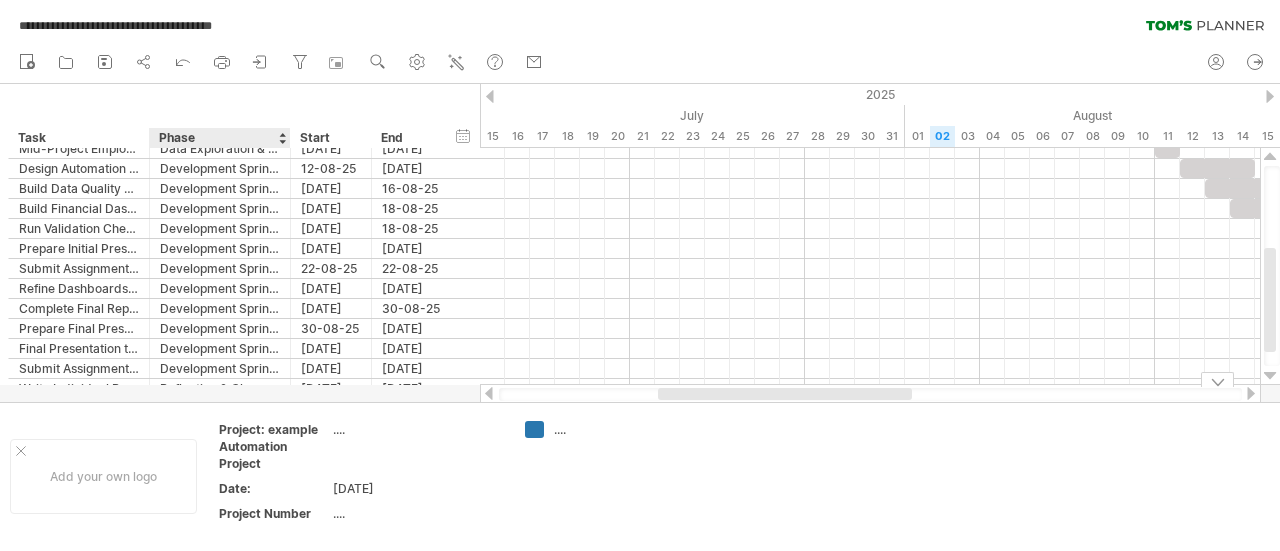click on "Project: example Automation Project" at bounding box center [274, 446] 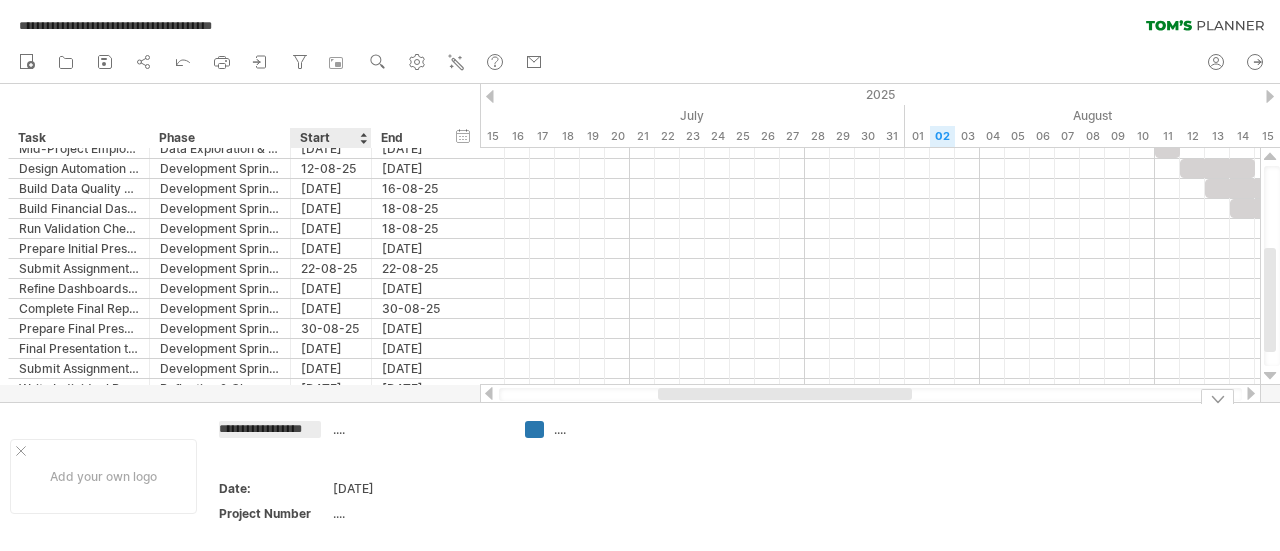 scroll, scrollTop: 0, scrollLeft: 0, axis: both 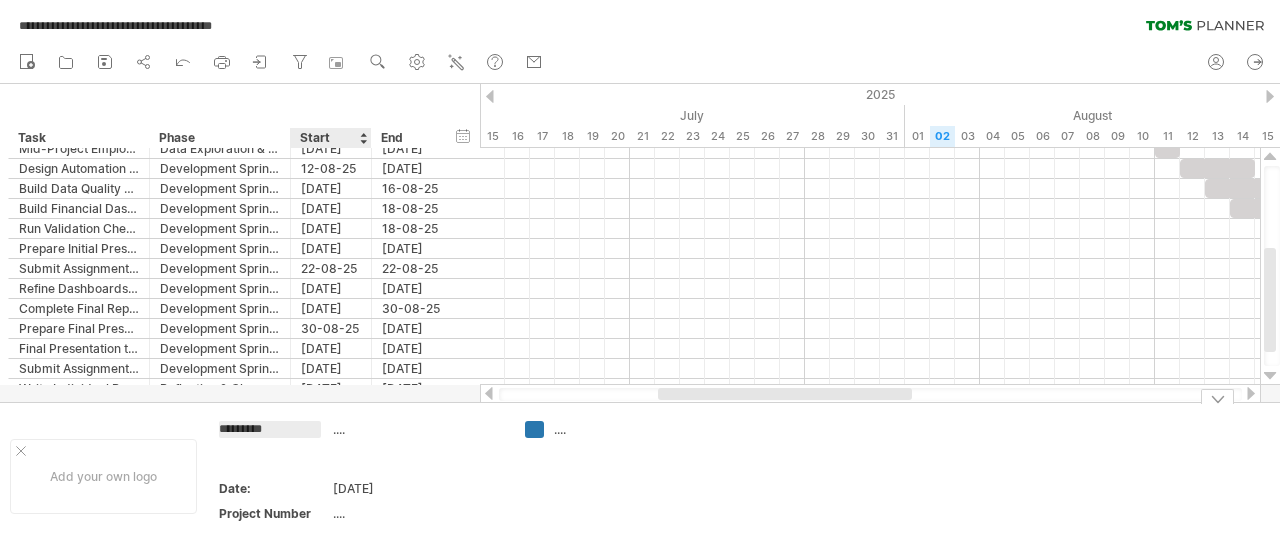 type on "********" 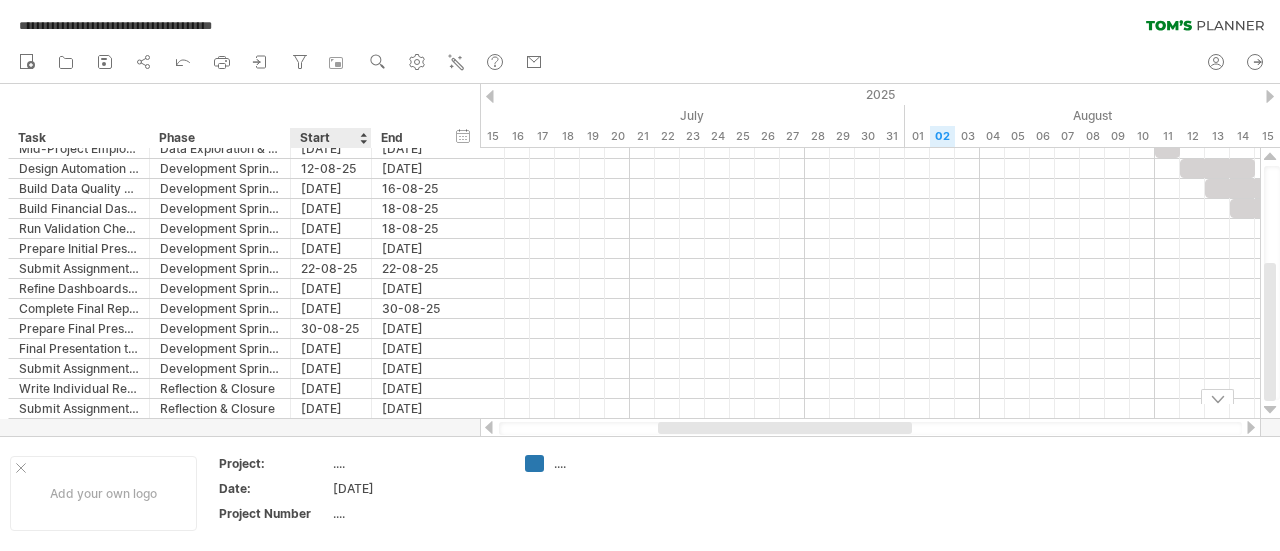 click on "**********" at bounding box center [640, 275] 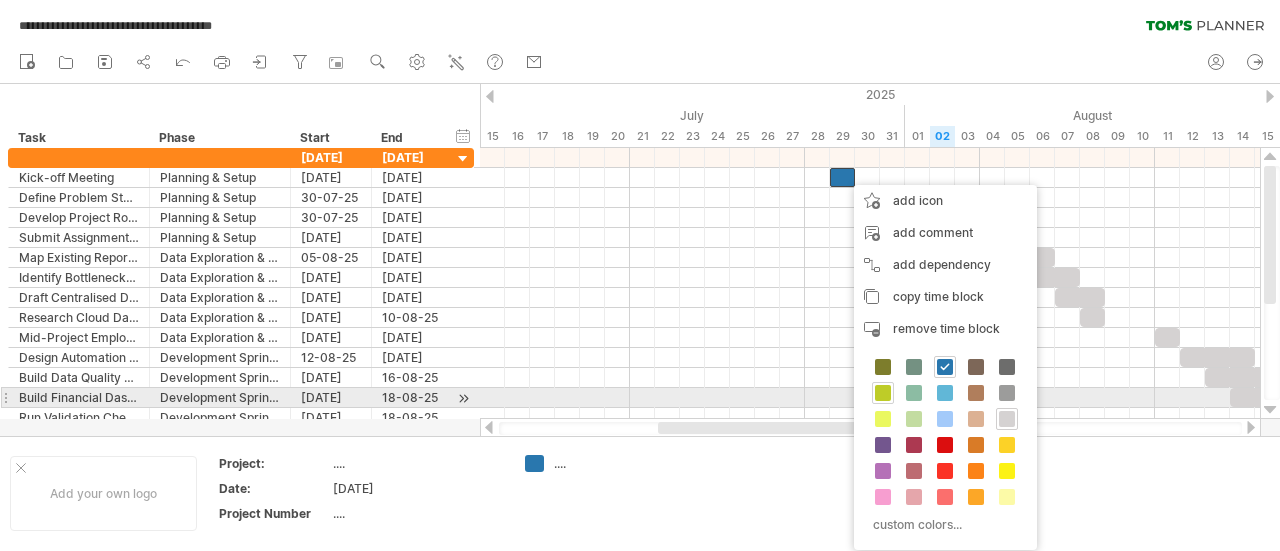 click at bounding box center (883, 393) 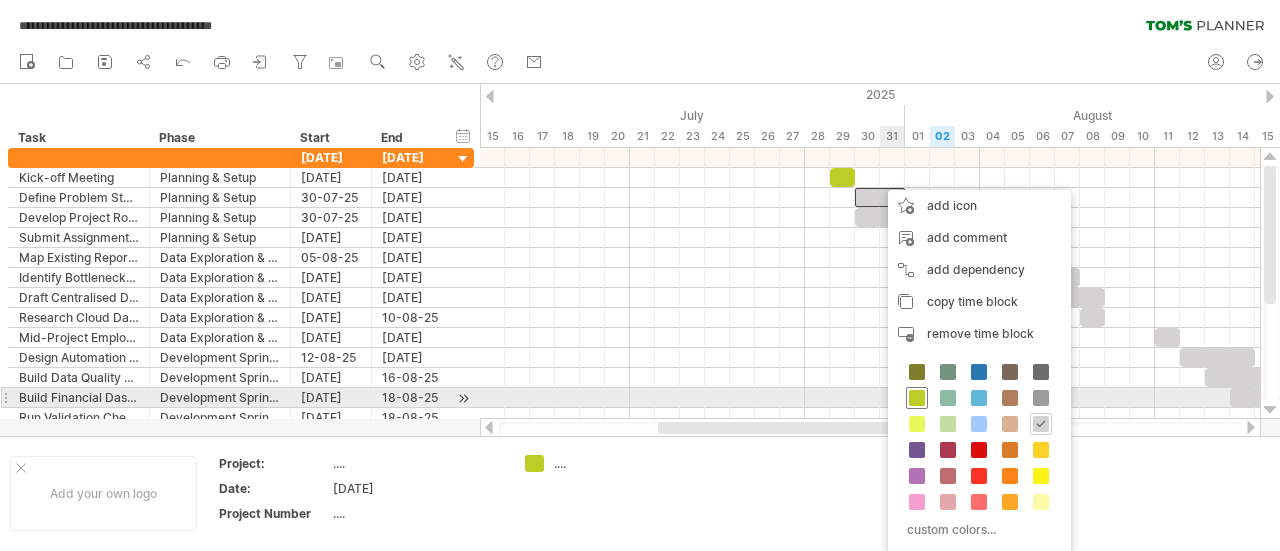 click at bounding box center [917, 398] 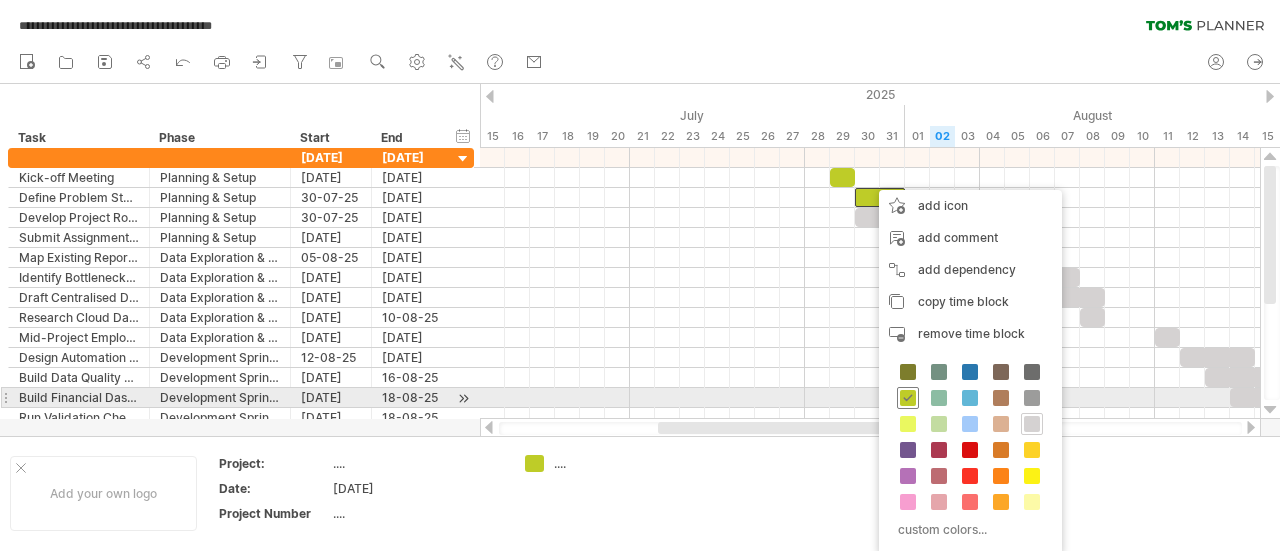 click at bounding box center (908, 398) 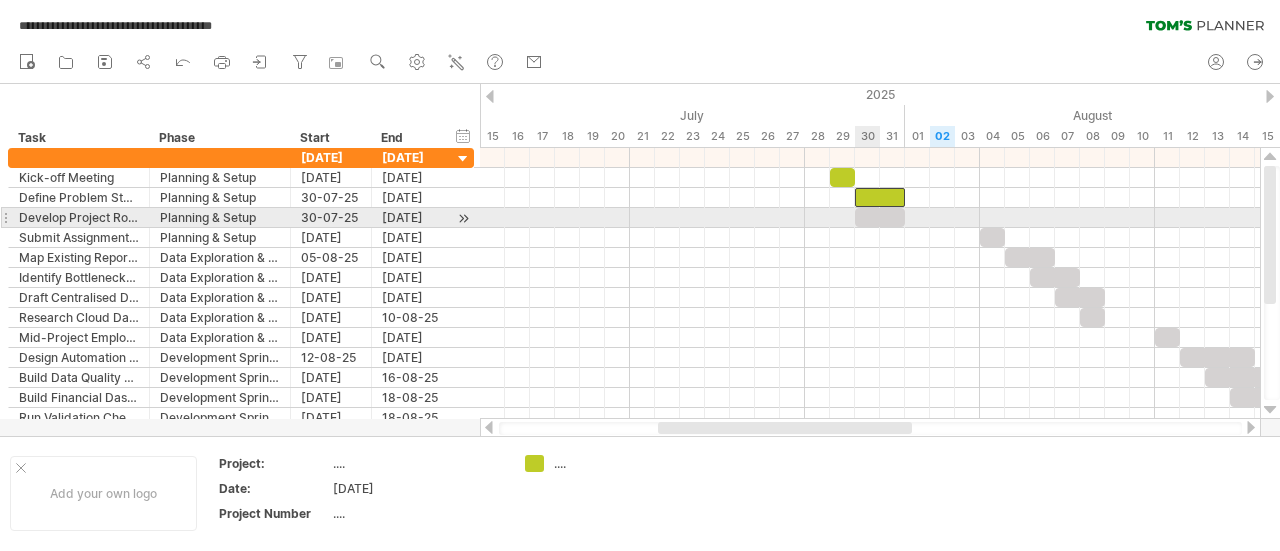 click at bounding box center (870, 238) 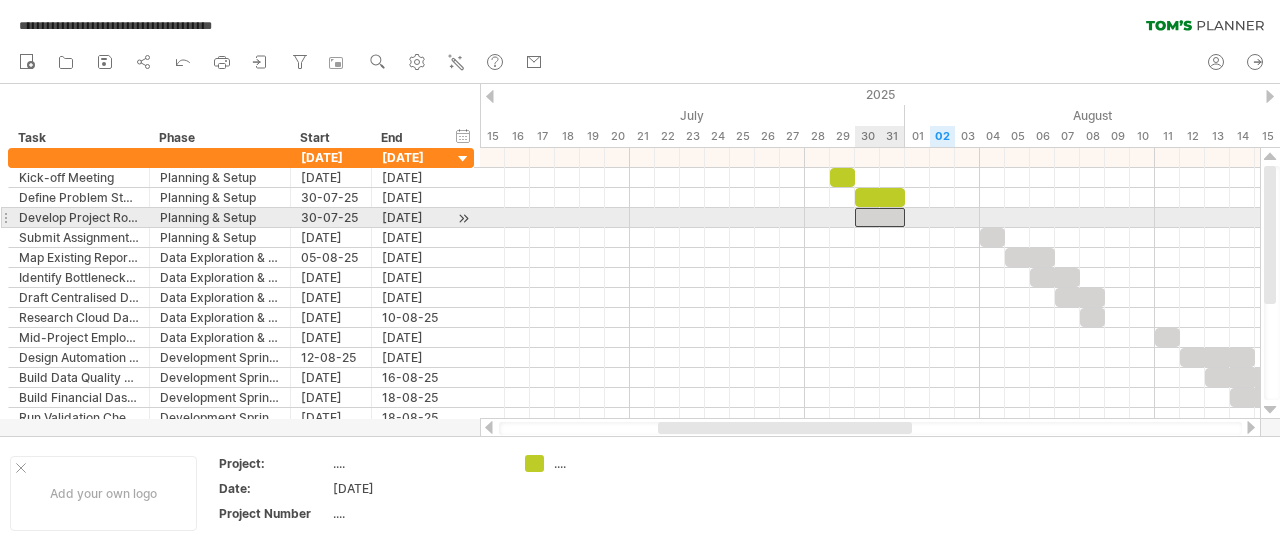 click at bounding box center [880, 217] 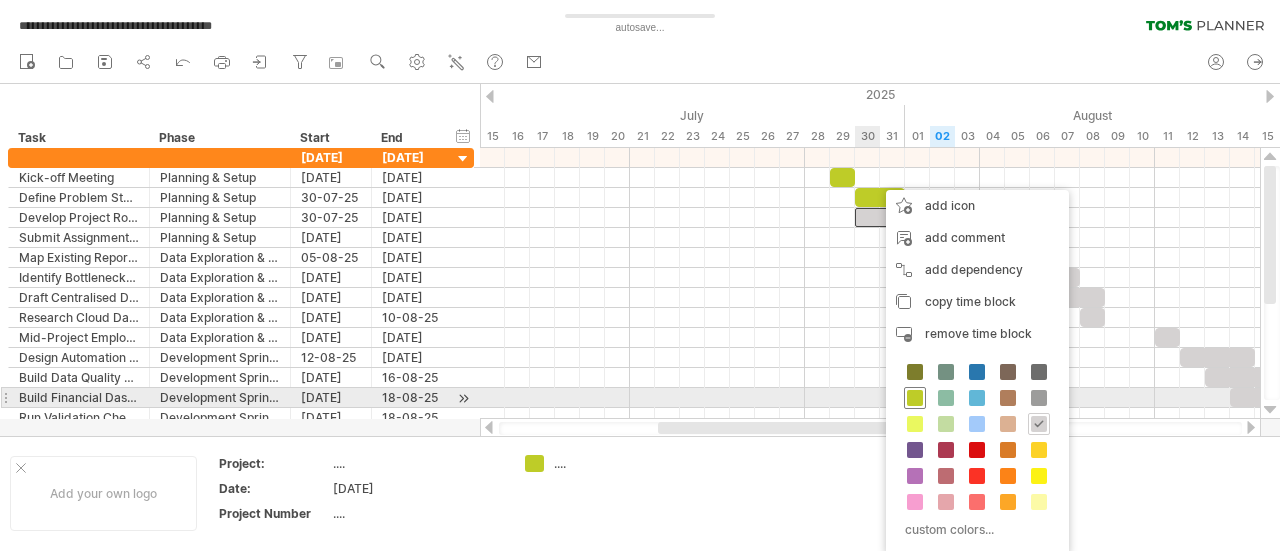 click at bounding box center [915, 398] 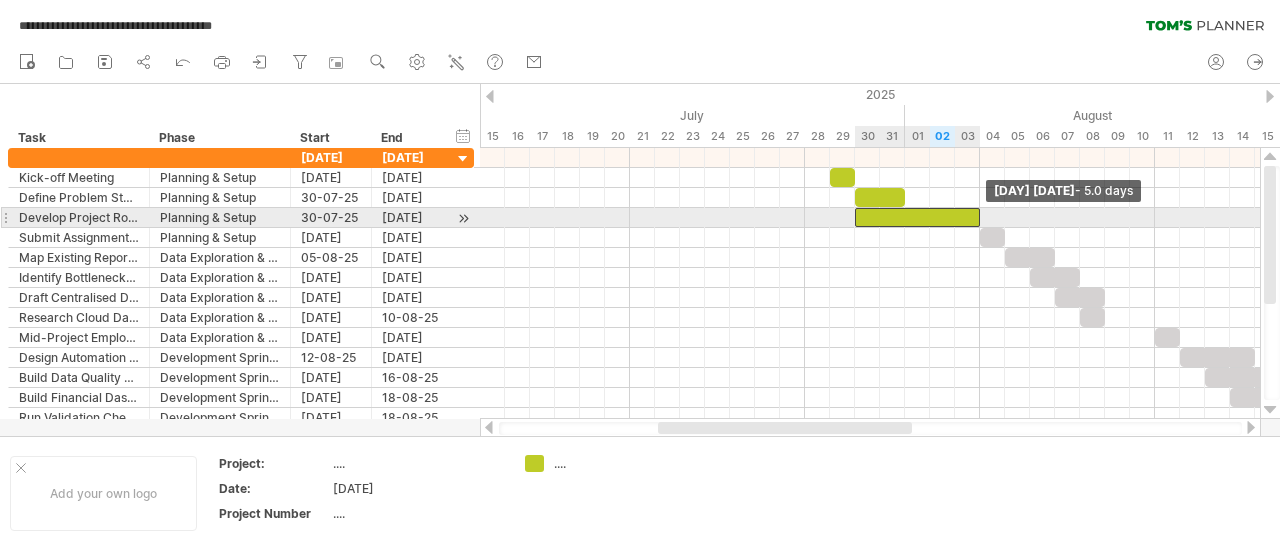 drag, startPoint x: 905, startPoint y: 215, endPoint x: 980, endPoint y: 209, distance: 75.23962 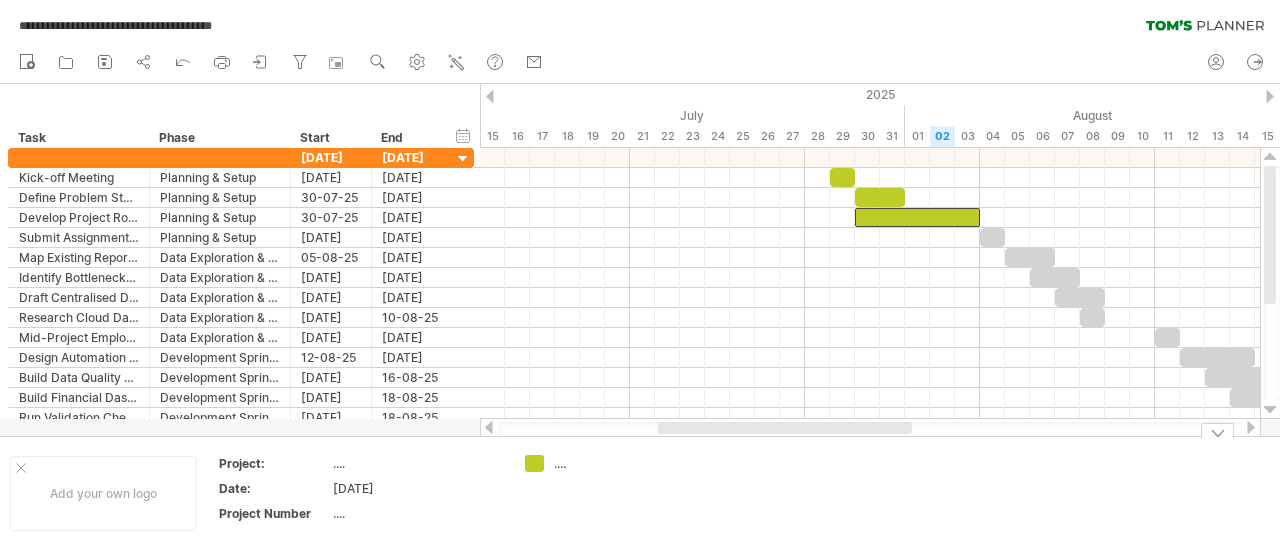 click on "Add your own logo Project: .... Date:  [DATE] Project Number .... ...." at bounding box center [50000, 493] 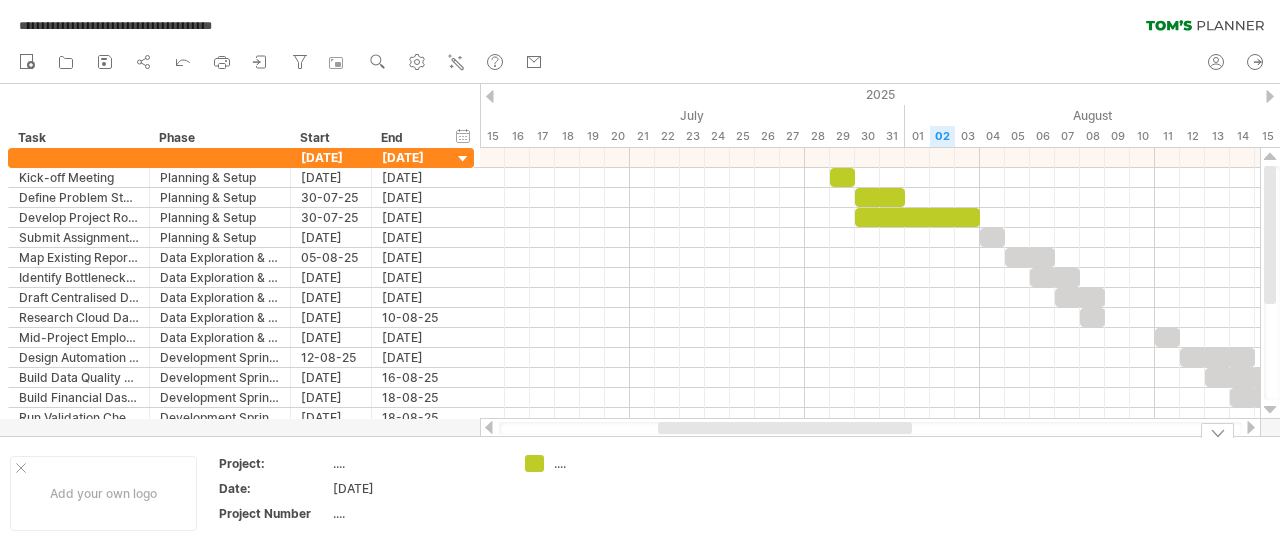 click on "...." at bounding box center [608, 463] 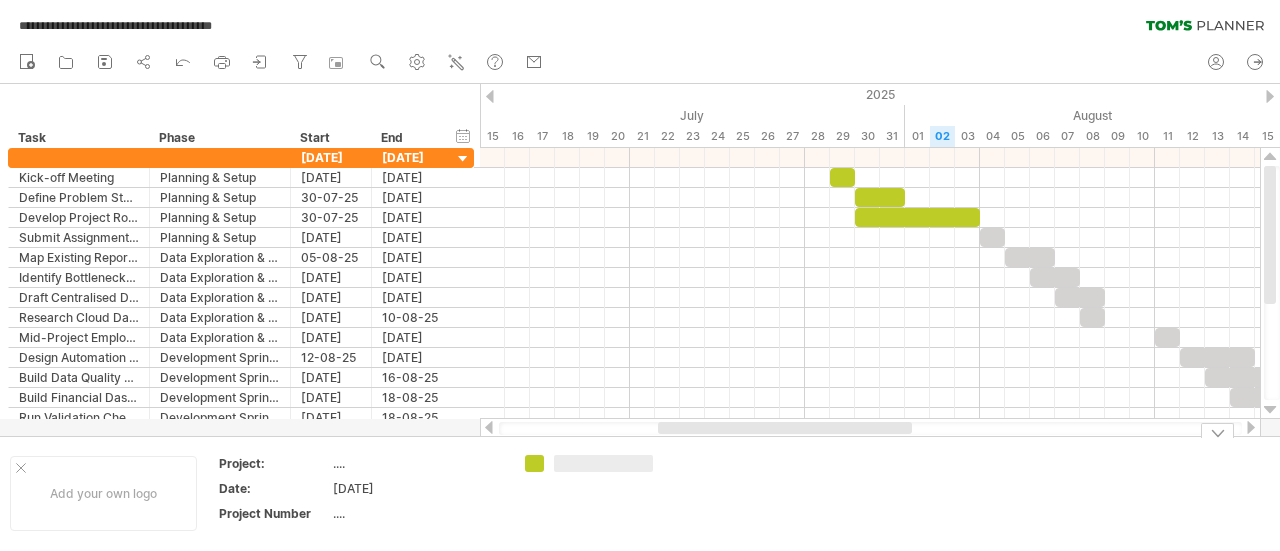 click at bounding box center (603, 463) 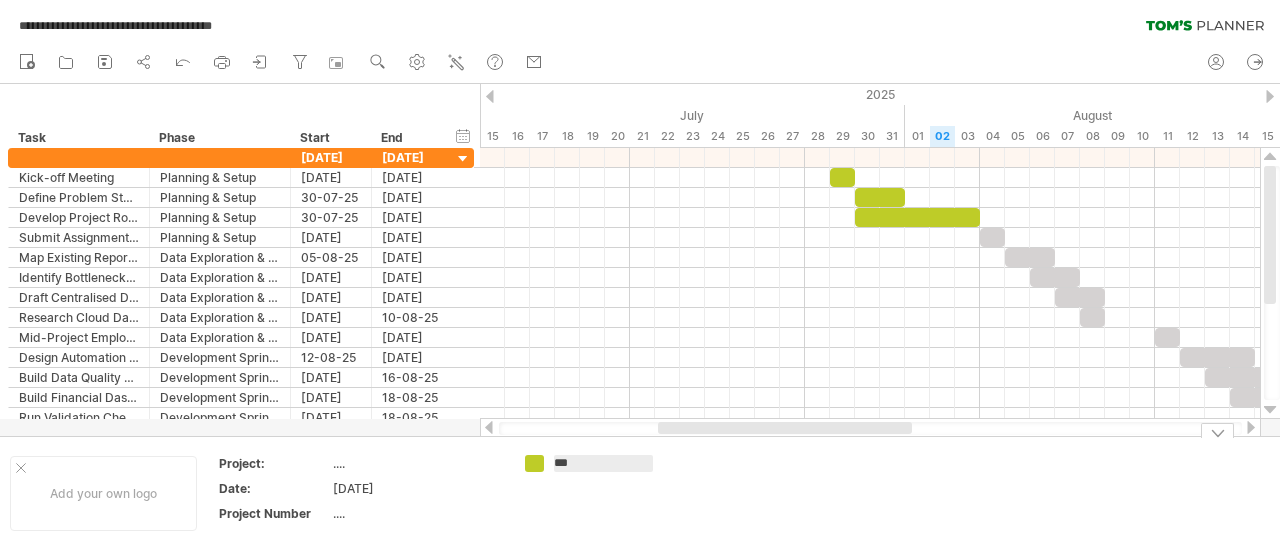 type on "****" 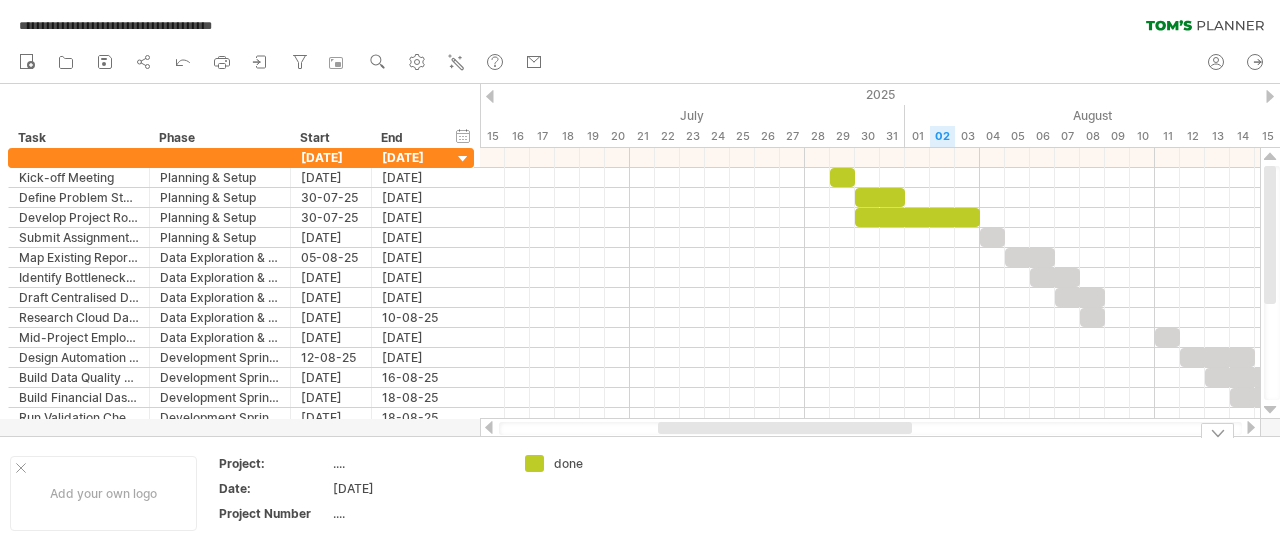 click at bounding box center (752, 493) 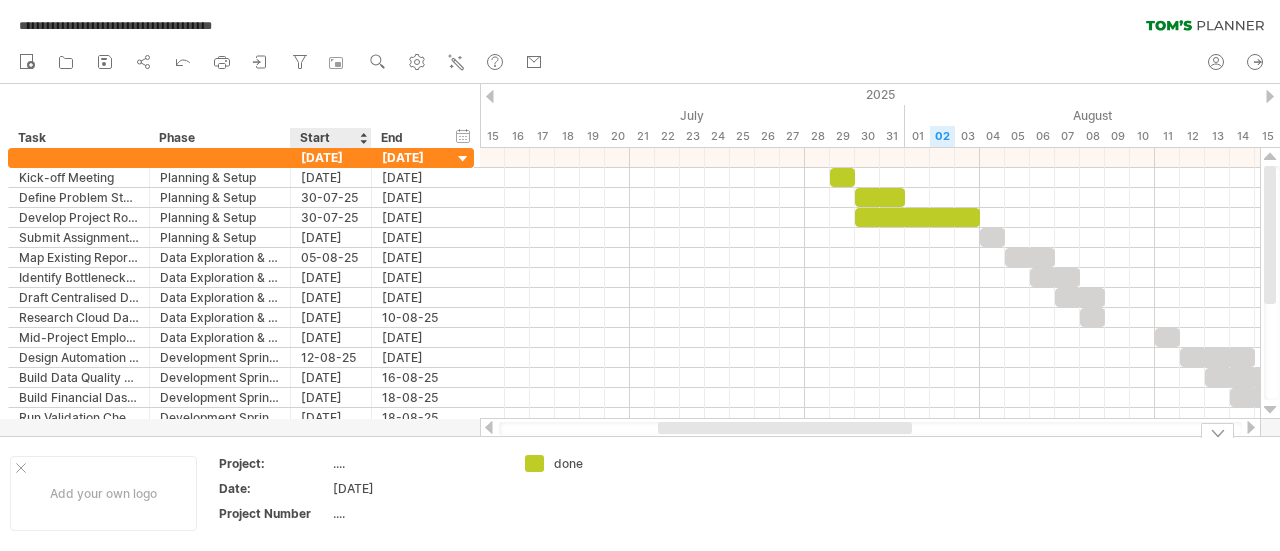 click on "Project:" at bounding box center [274, 463] 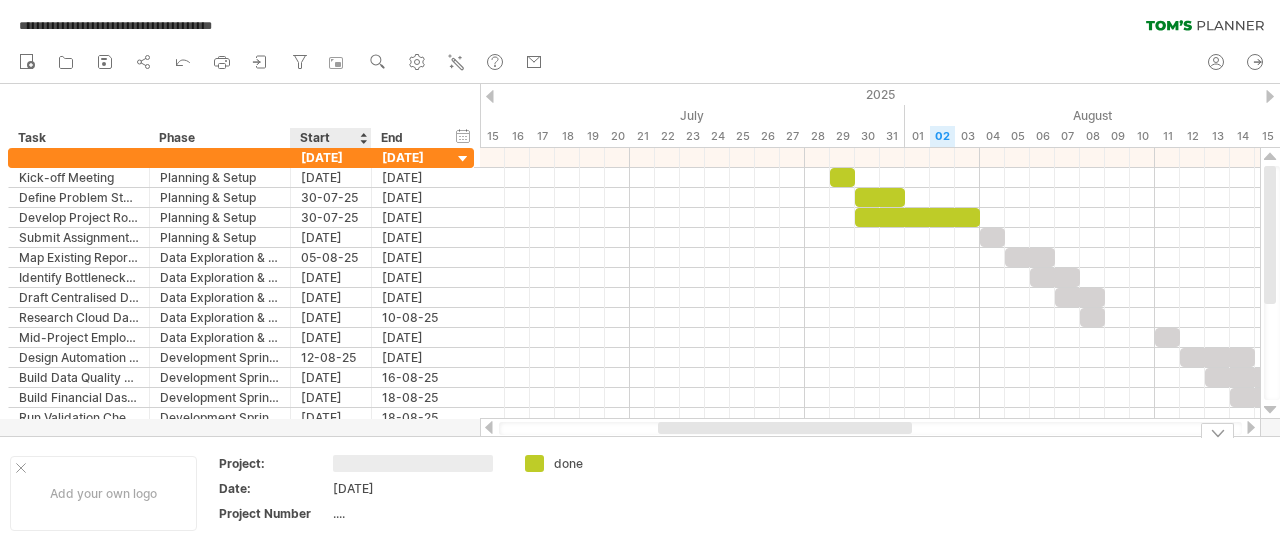 click at bounding box center [413, 463] 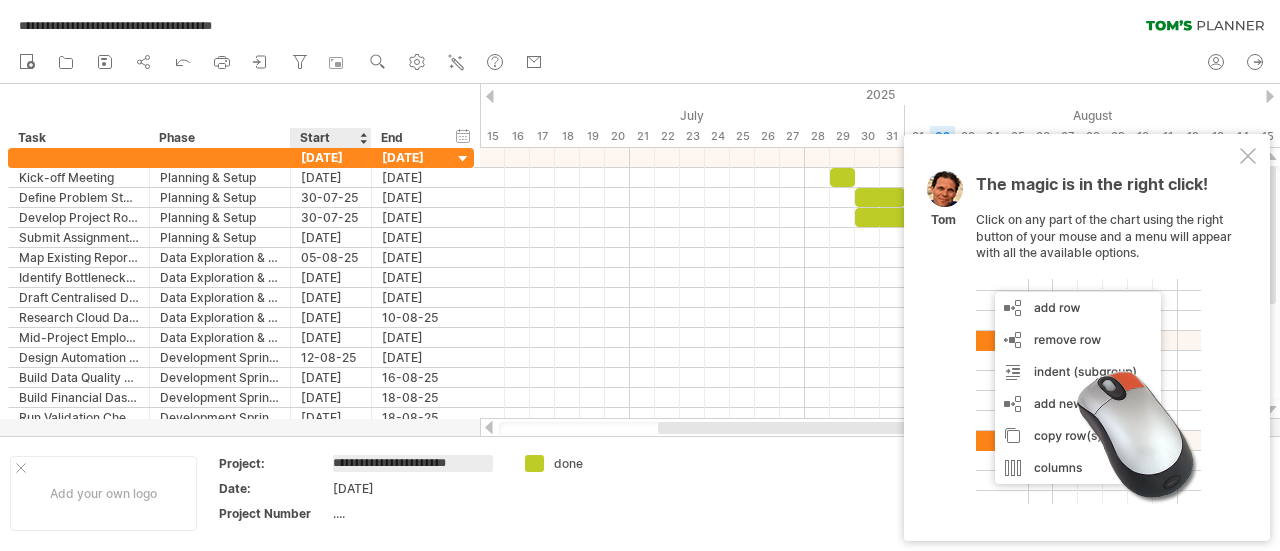 type on "**********" 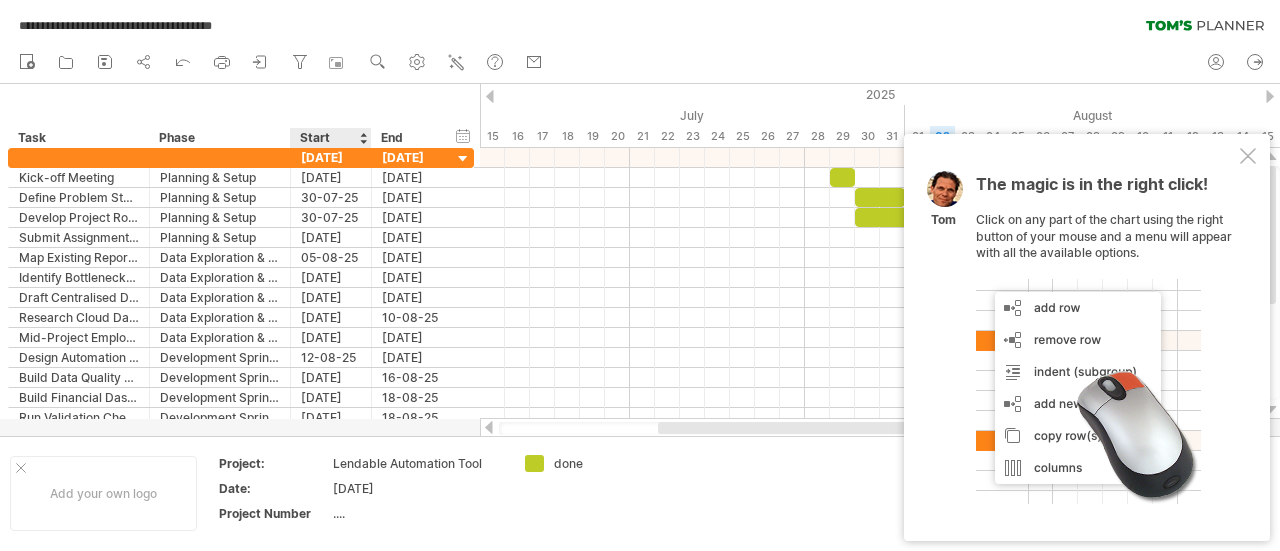 click on "...." at bounding box center [417, 513] 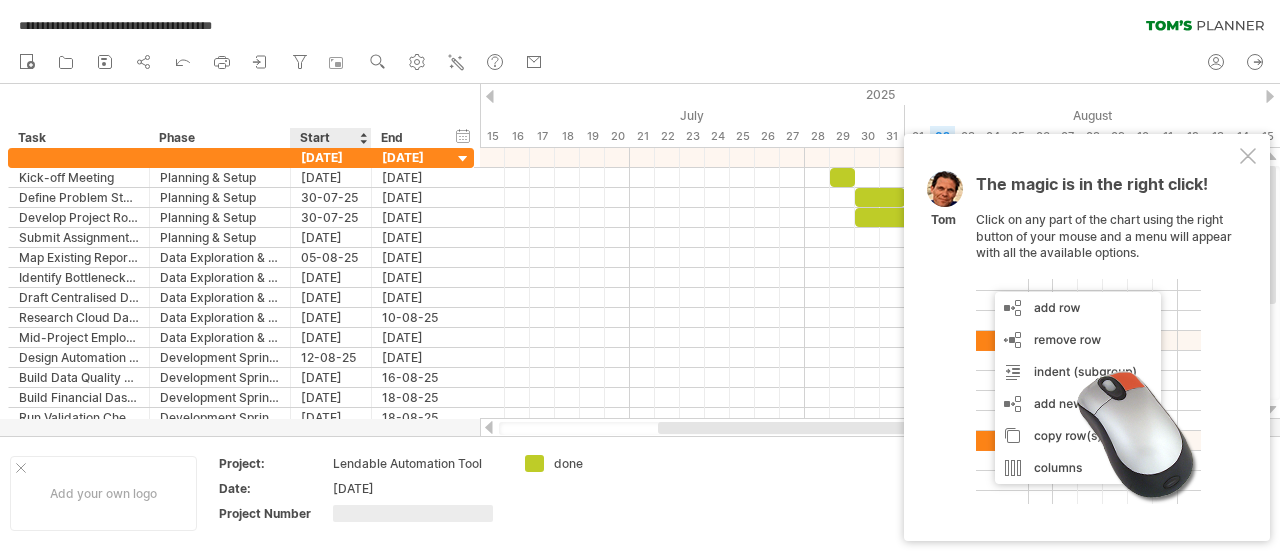 type on "*" 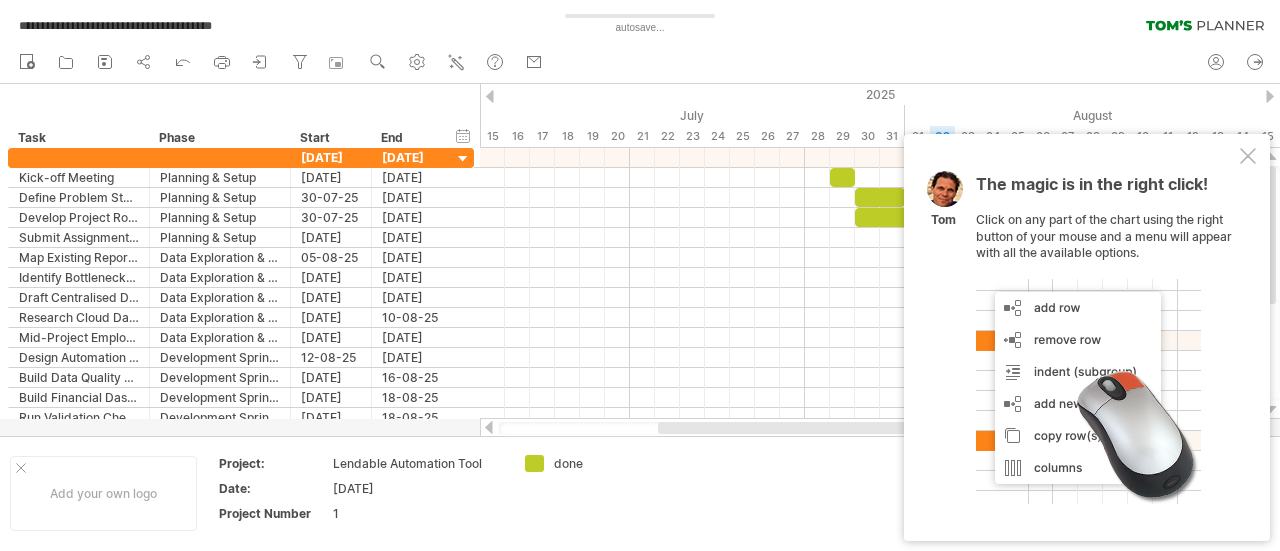 click on "done" at bounding box center [594, 493] 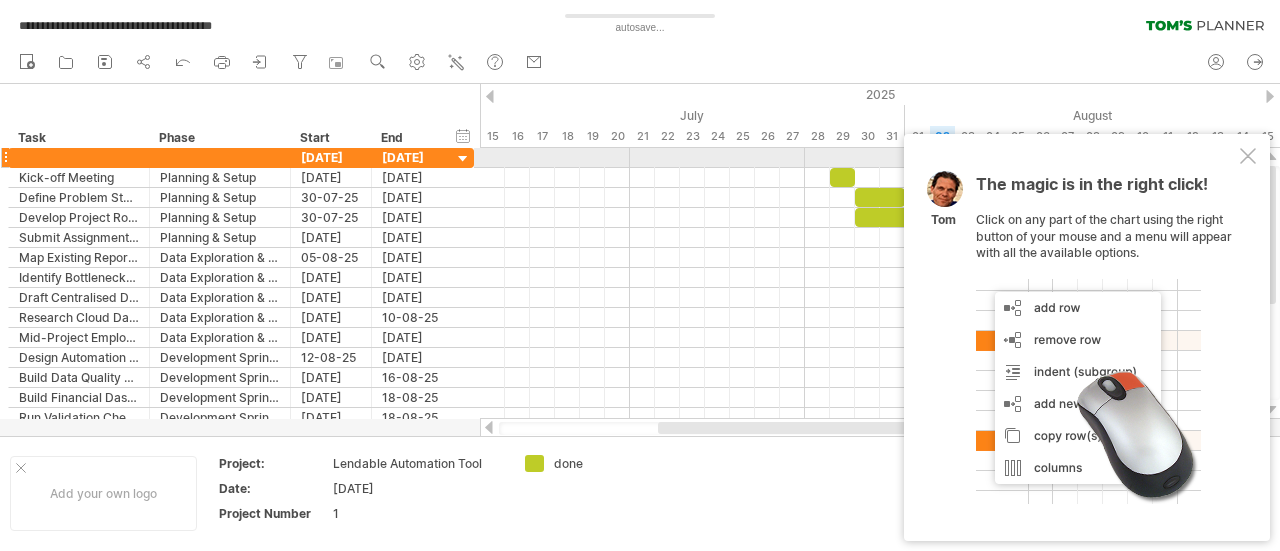 click at bounding box center [1248, 156] 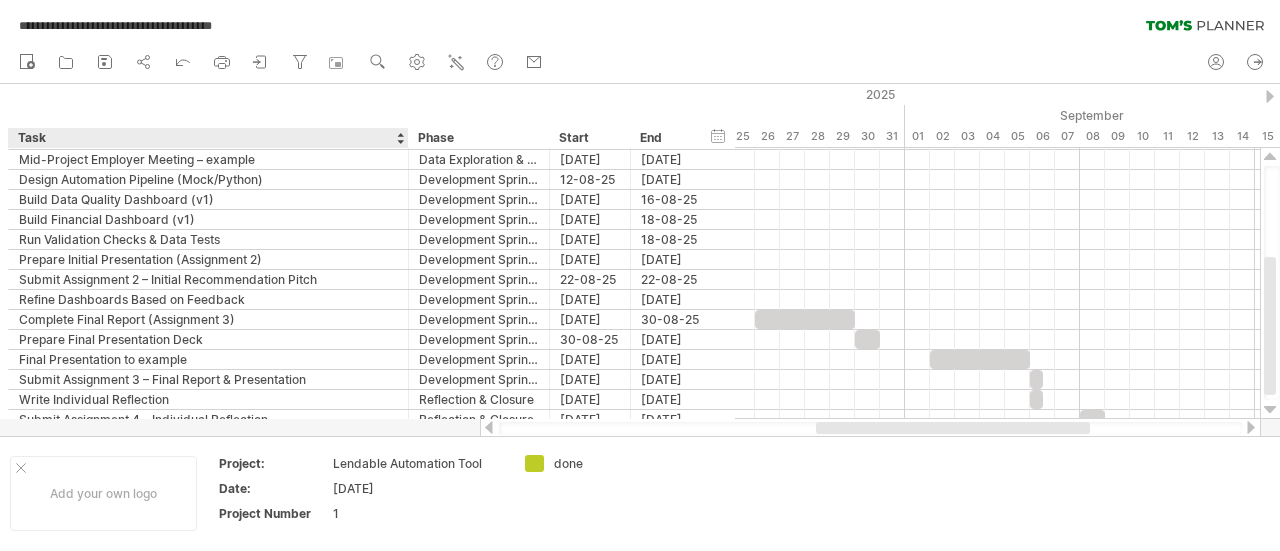 drag, startPoint x: 147, startPoint y: 134, endPoint x: 406, endPoint y: 127, distance: 259.09457 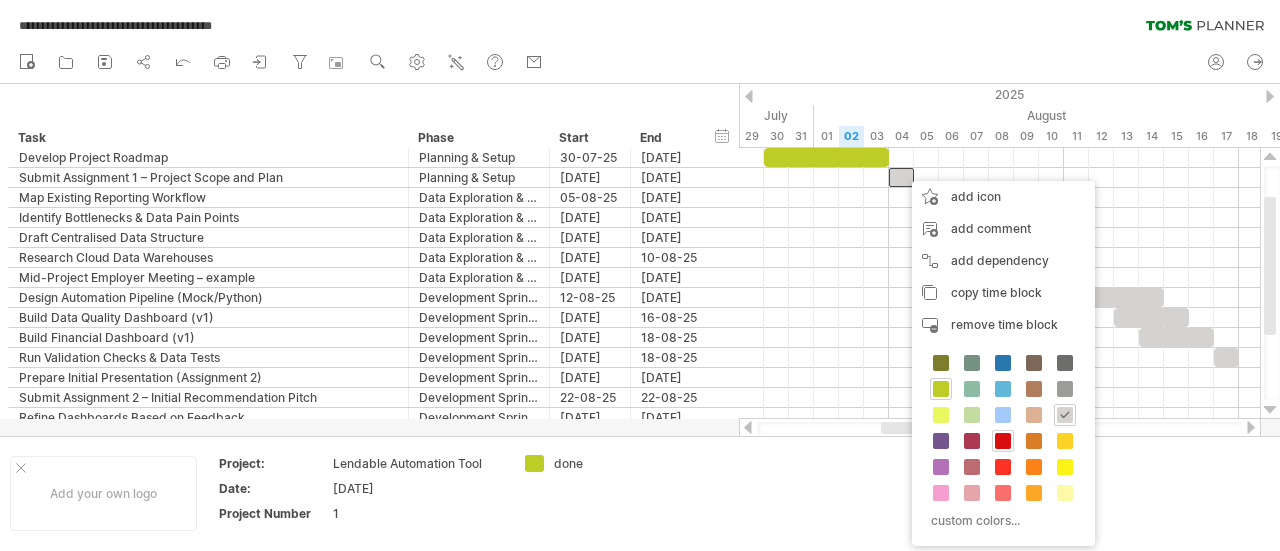 click at bounding box center (1003, 441) 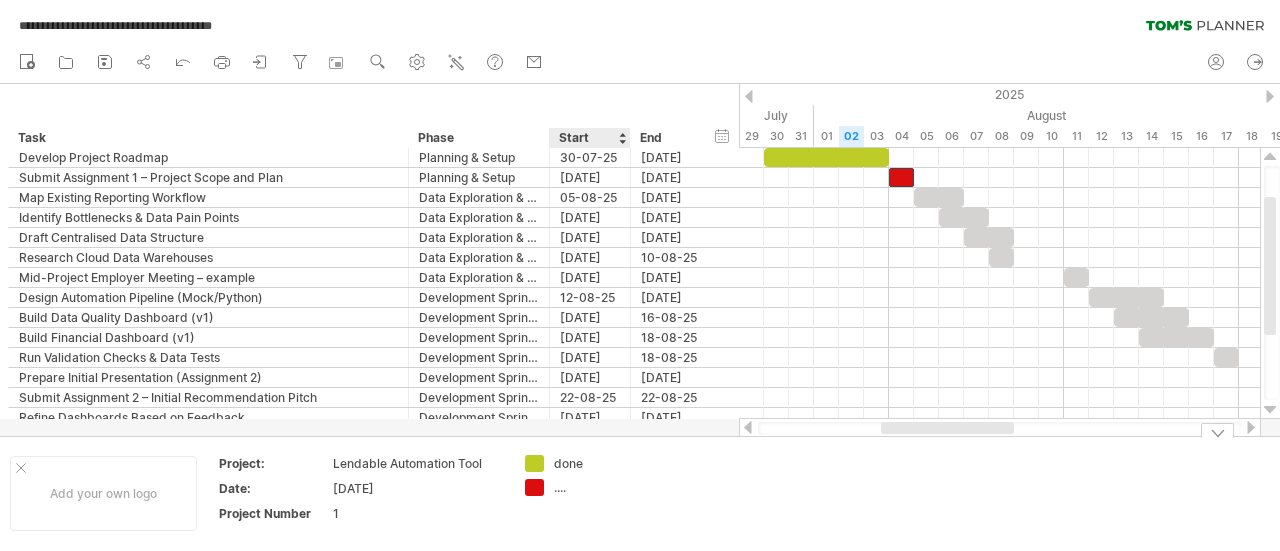 click on "...." at bounding box center (608, 487) 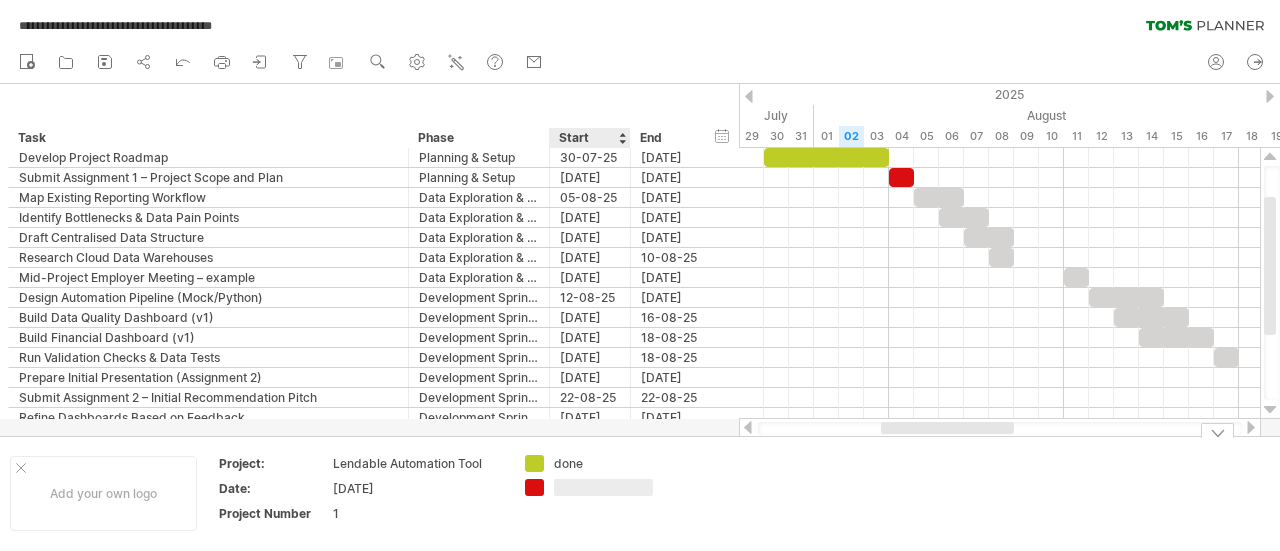 click at bounding box center (603, 487) 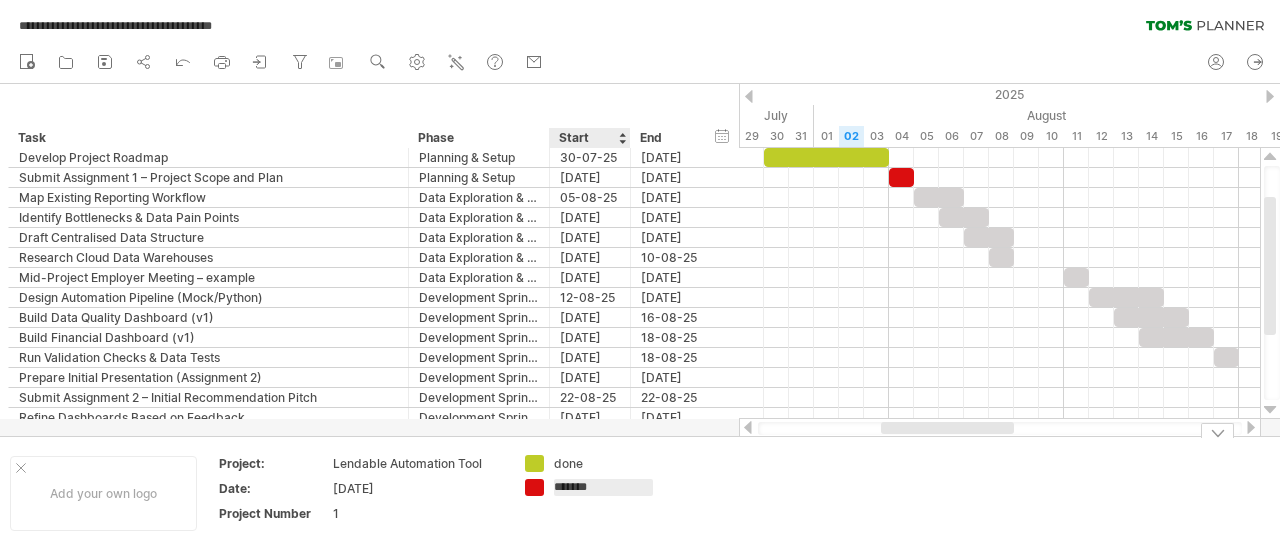 type on "********" 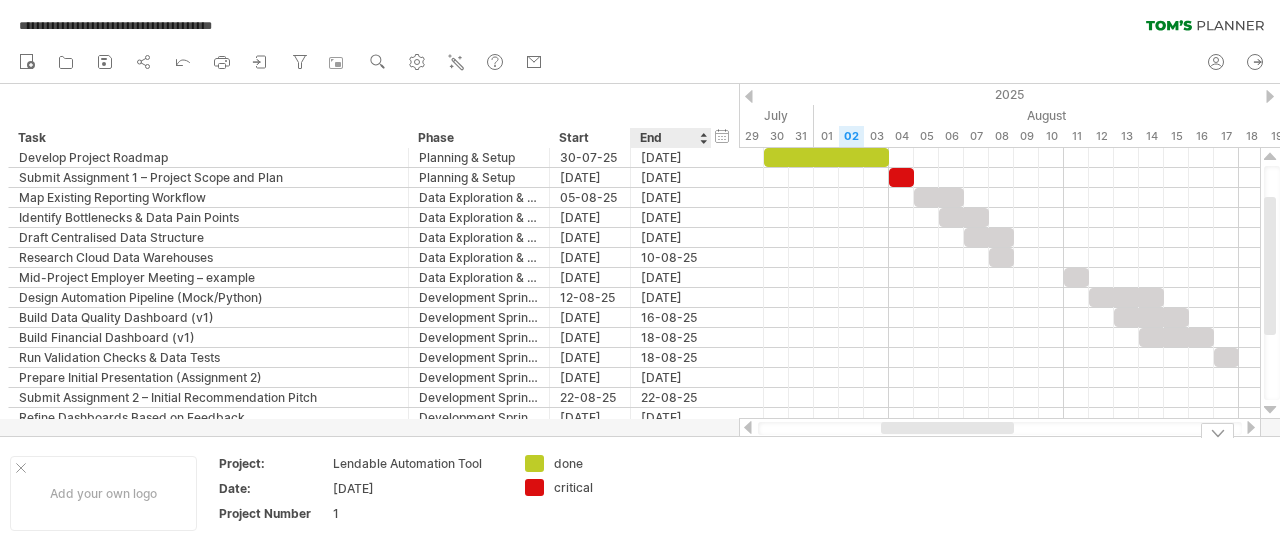 click at bounding box center [752, 493] 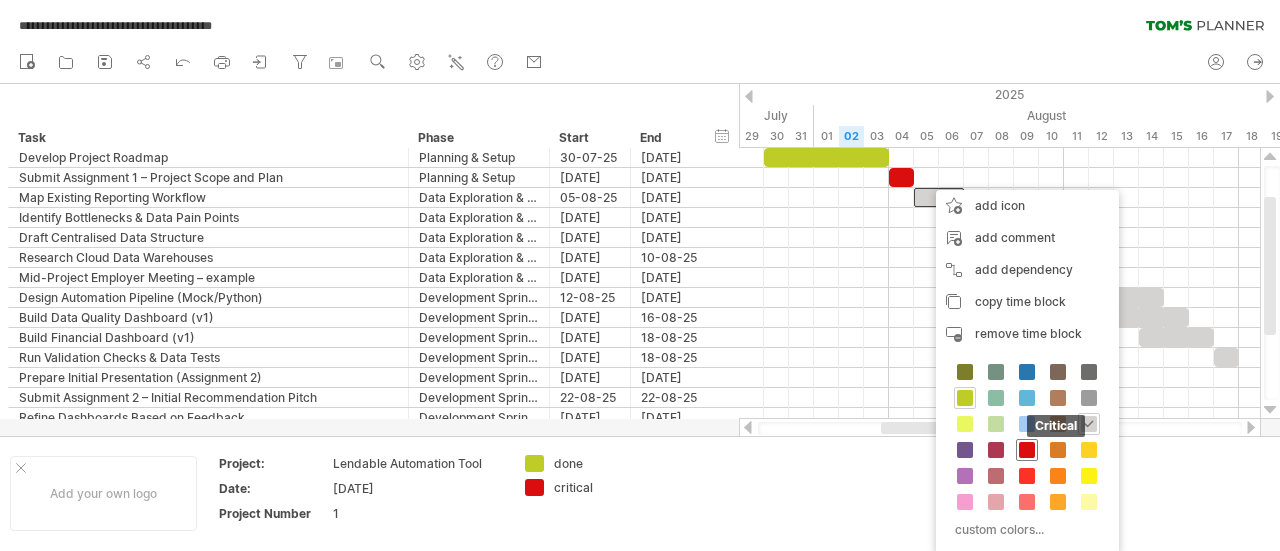 click on "critical" at bounding box center [1027, 450] 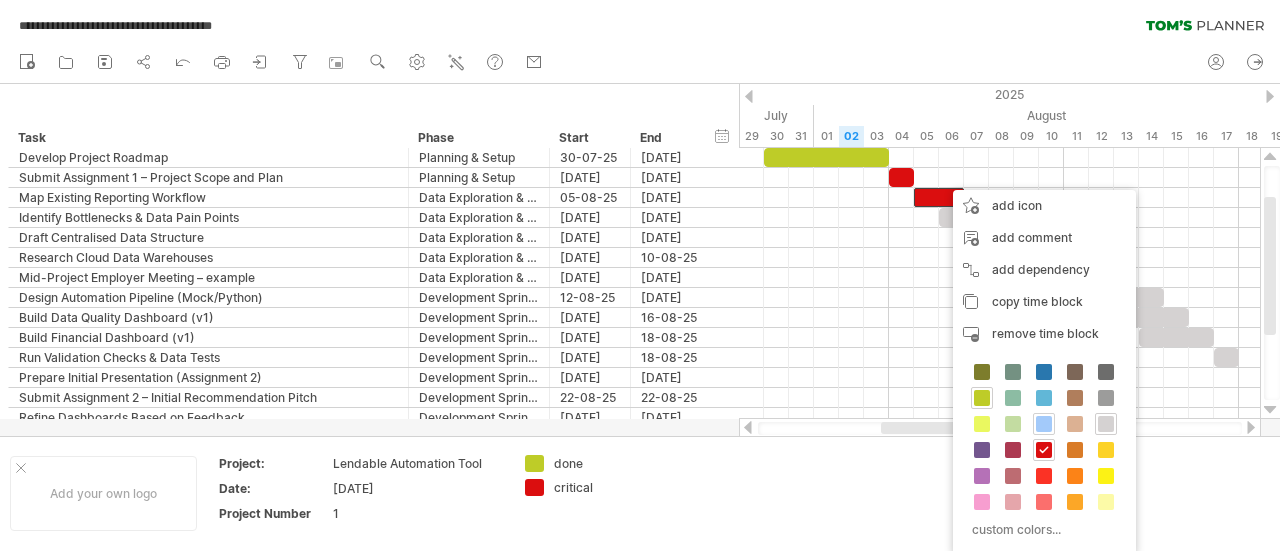 click at bounding box center (1044, 424) 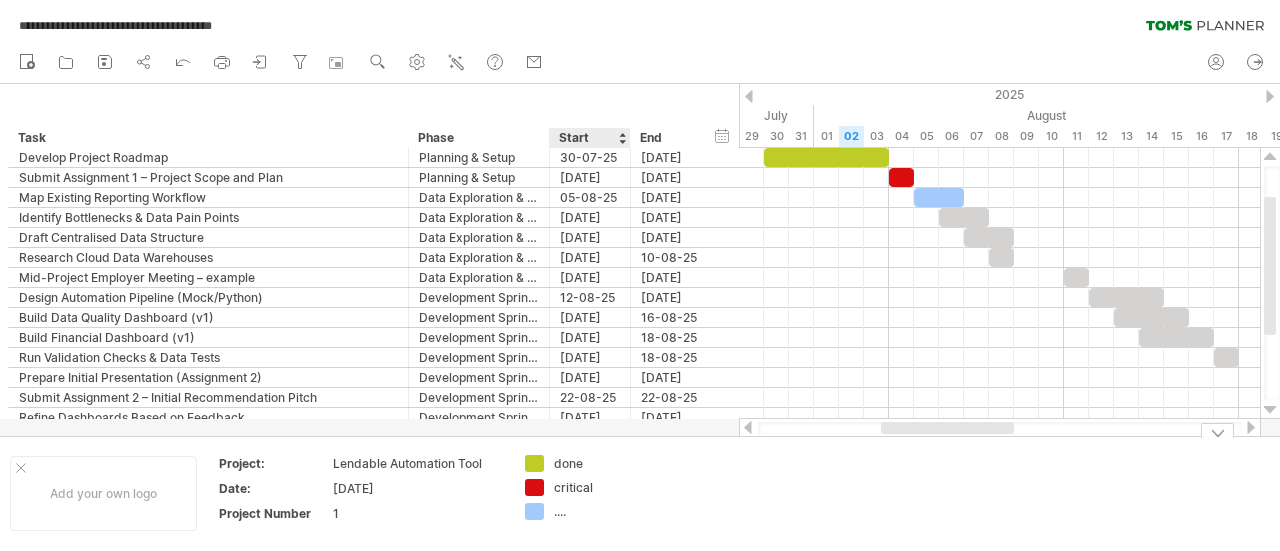 click on "...." at bounding box center (608, 511) 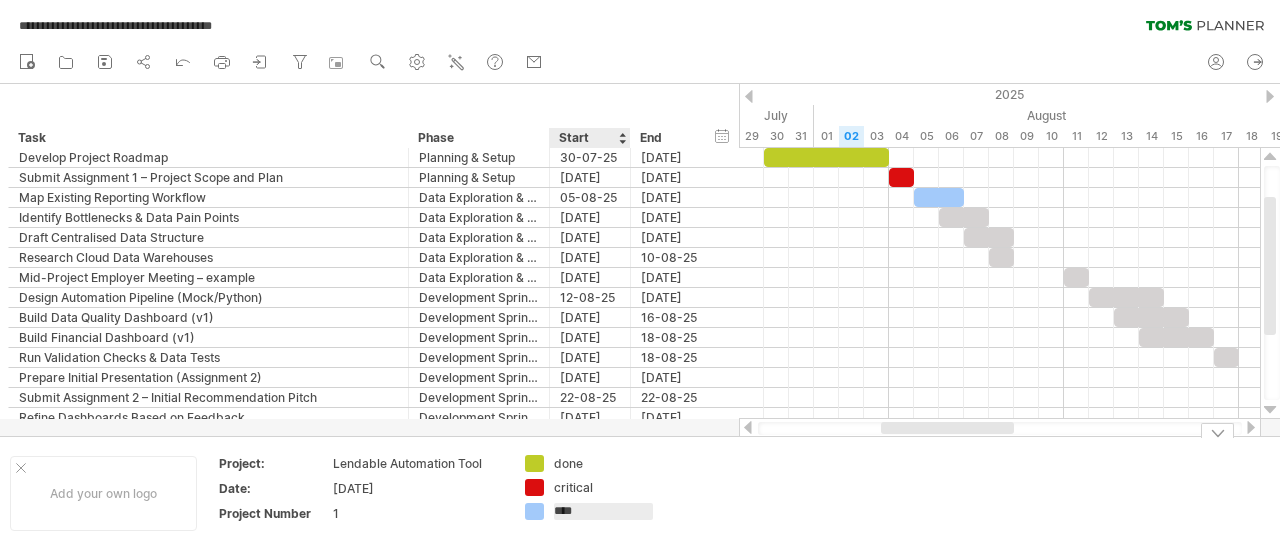 type on "*****" 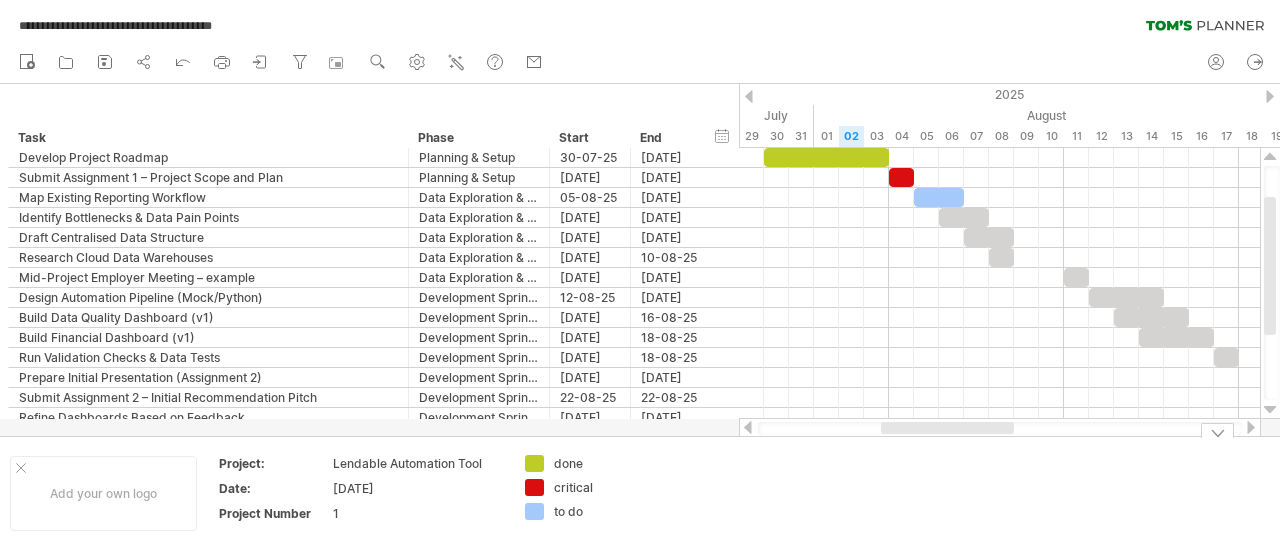 click at bounding box center (752, 493) 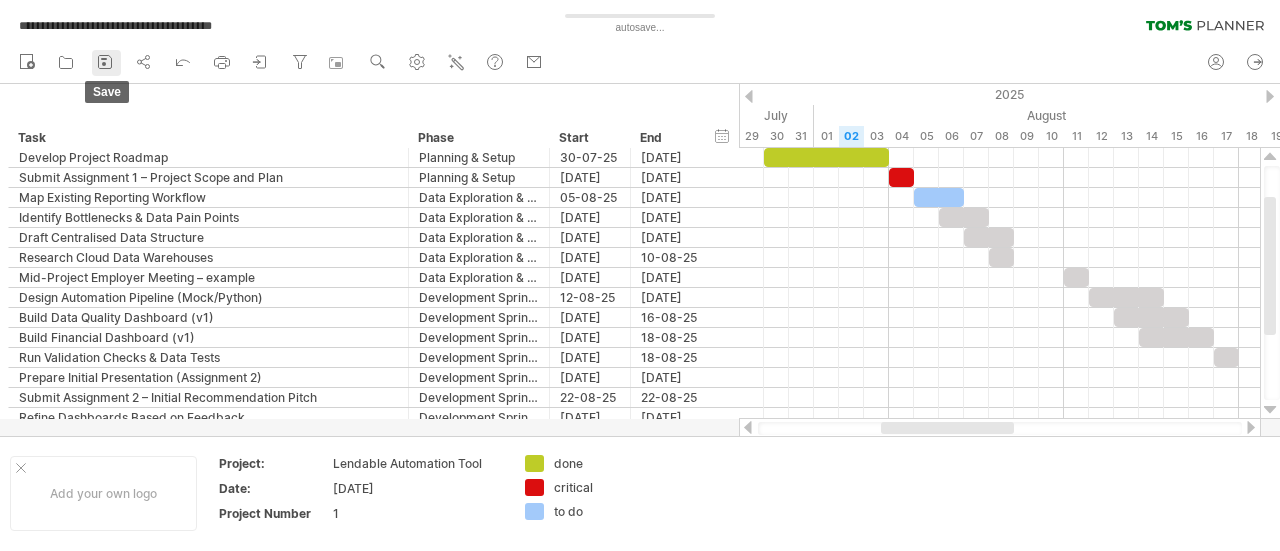 click 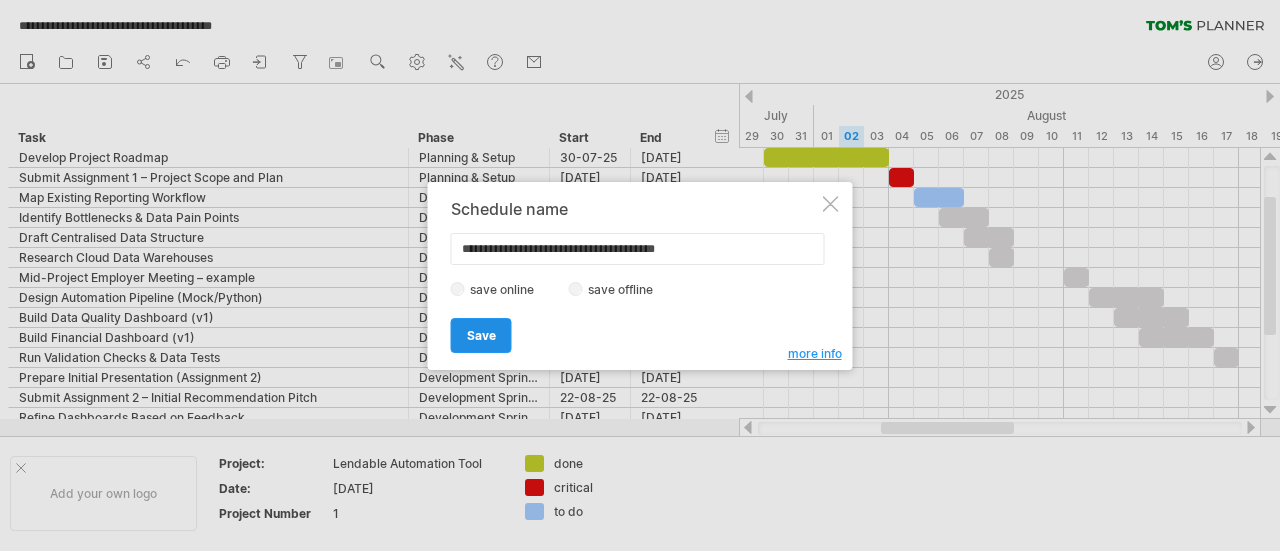 click on "Save" at bounding box center (481, 335) 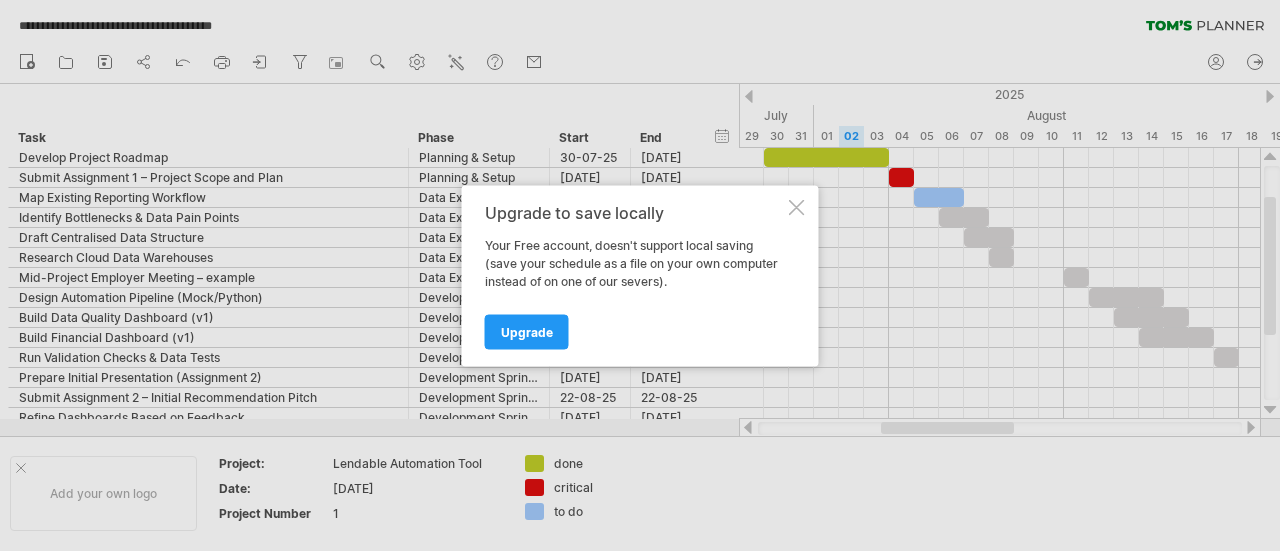 click at bounding box center [797, 207] 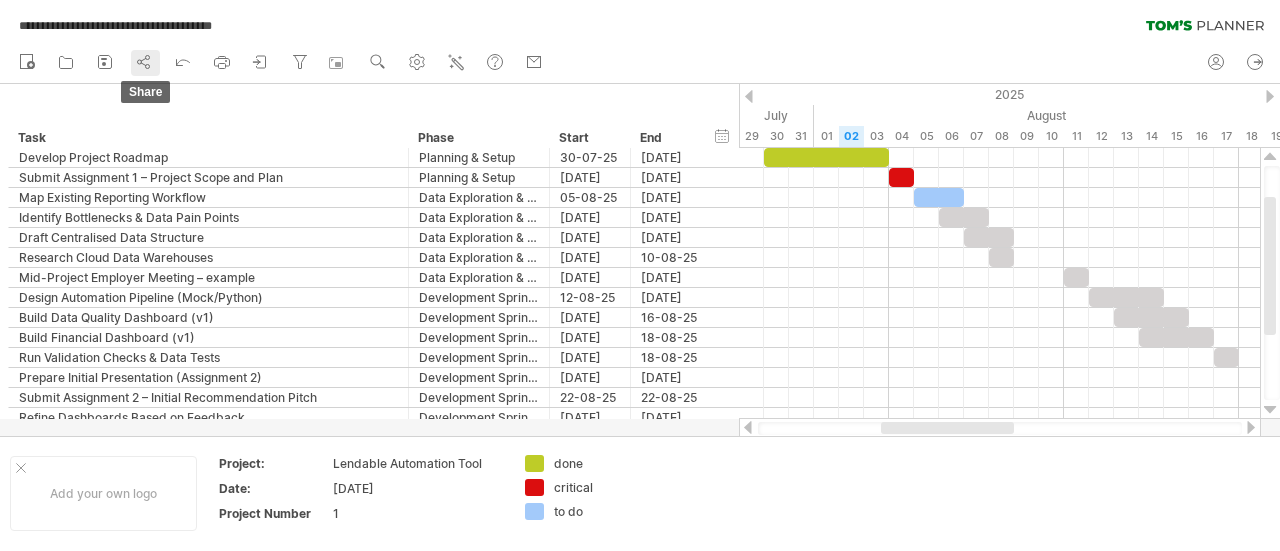click 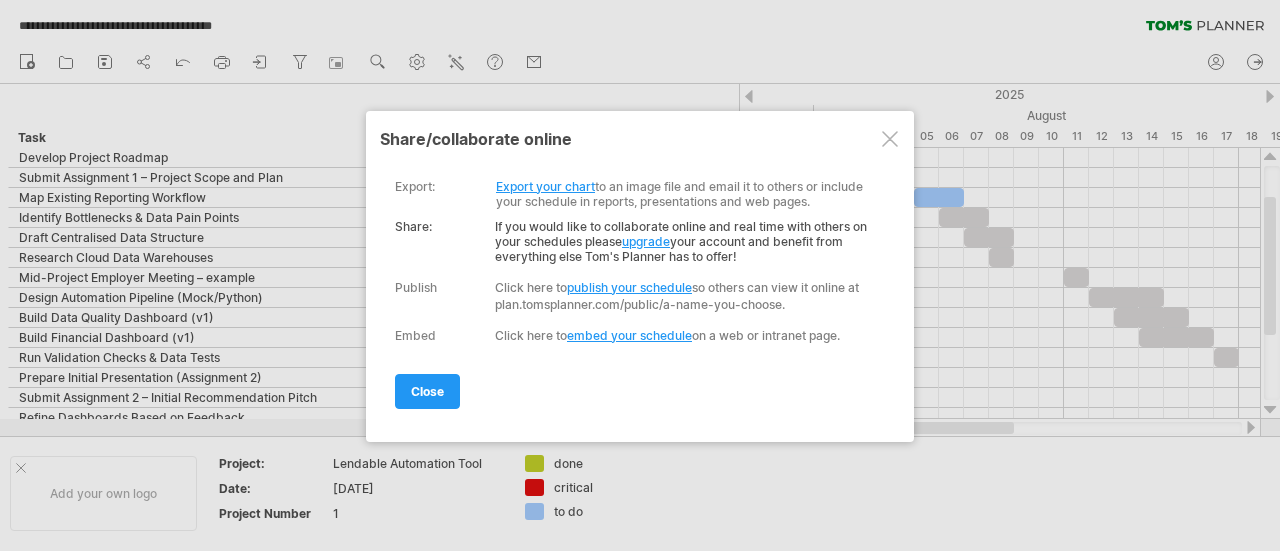 click on "Export your chart" at bounding box center (545, 186) 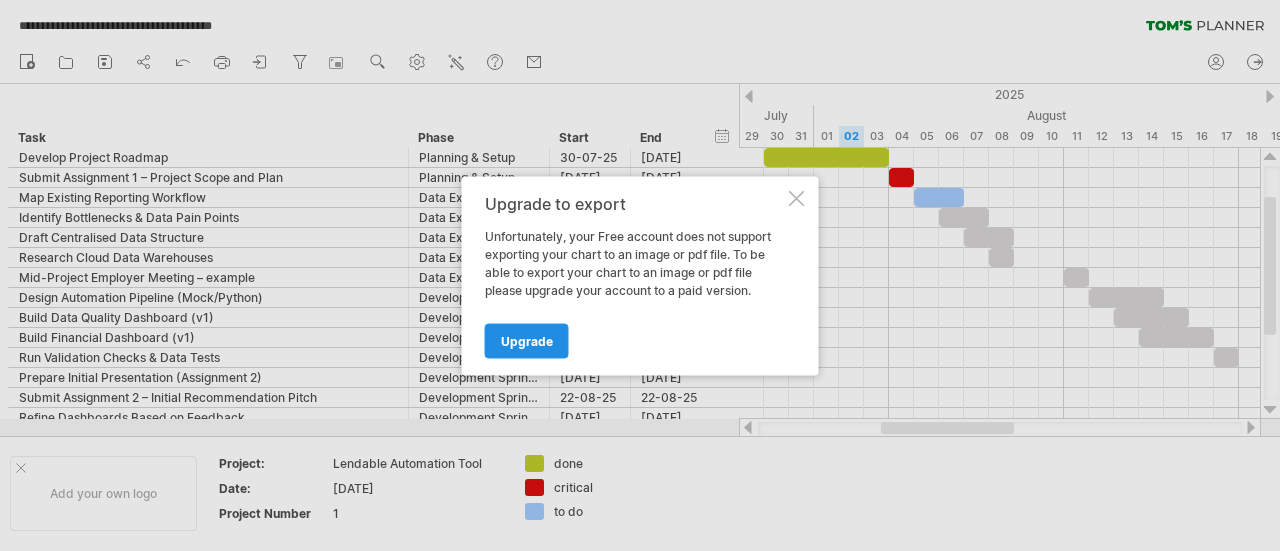 click on "Upgrade" at bounding box center (527, 340) 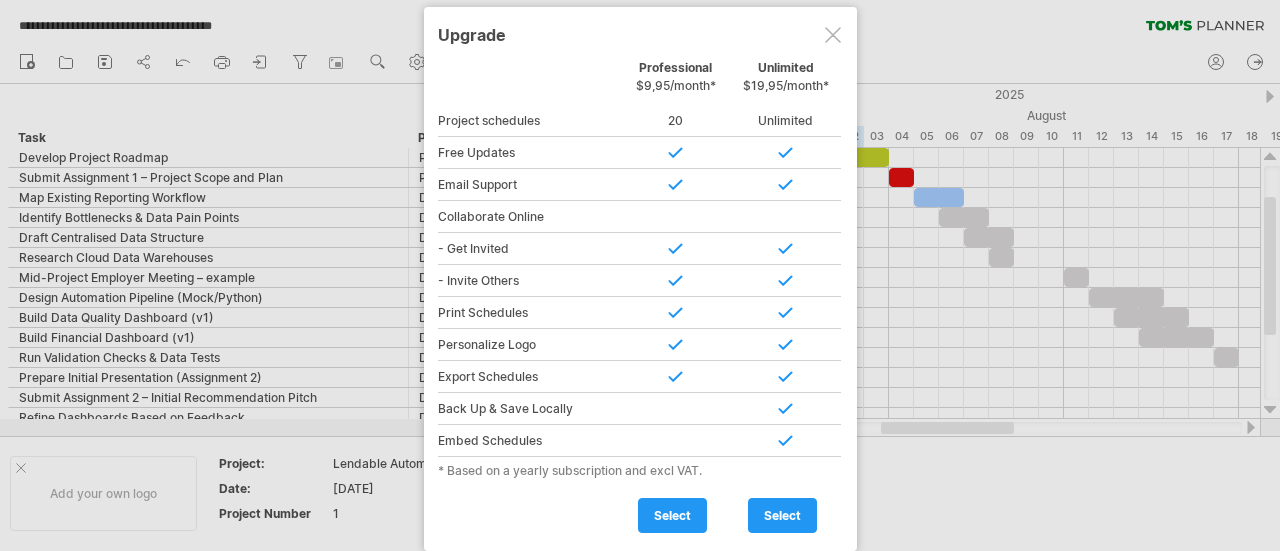 click at bounding box center (833, 35) 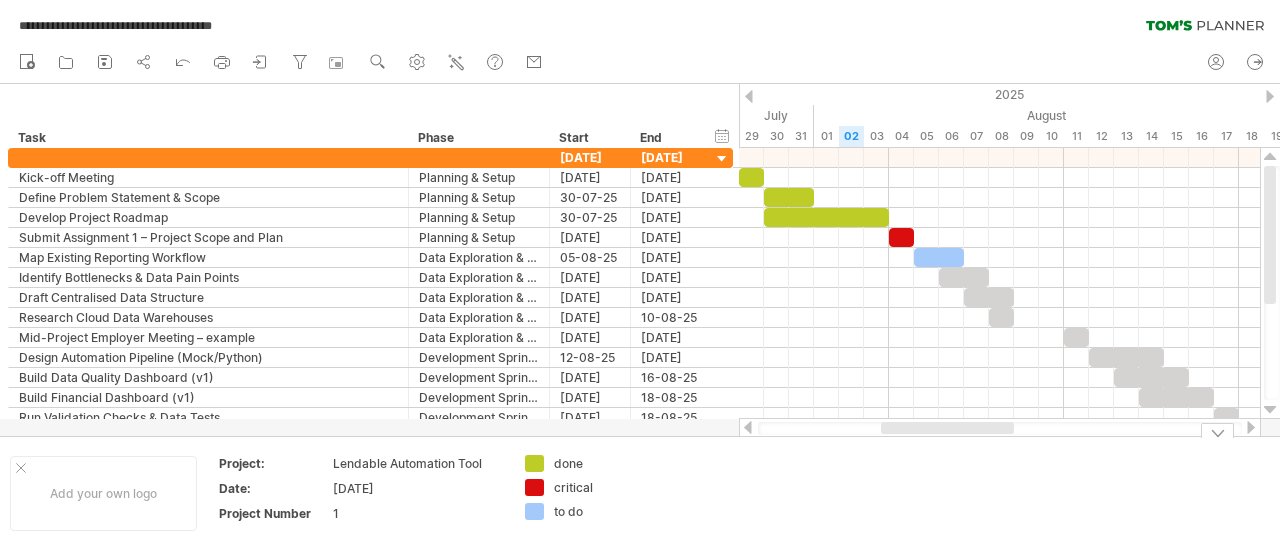 click on "Add your own logo Project: Lendable Automation Tool Date:  [DATE] Project Number 1 done critical to do" at bounding box center [50000, 493] 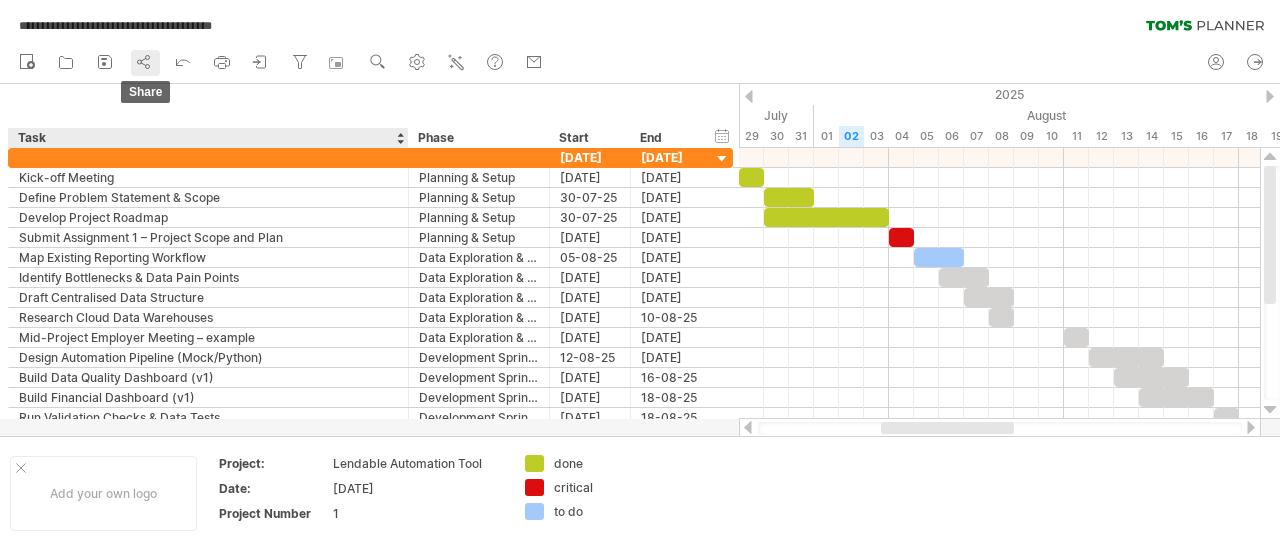 click on "share" at bounding box center (145, 63) 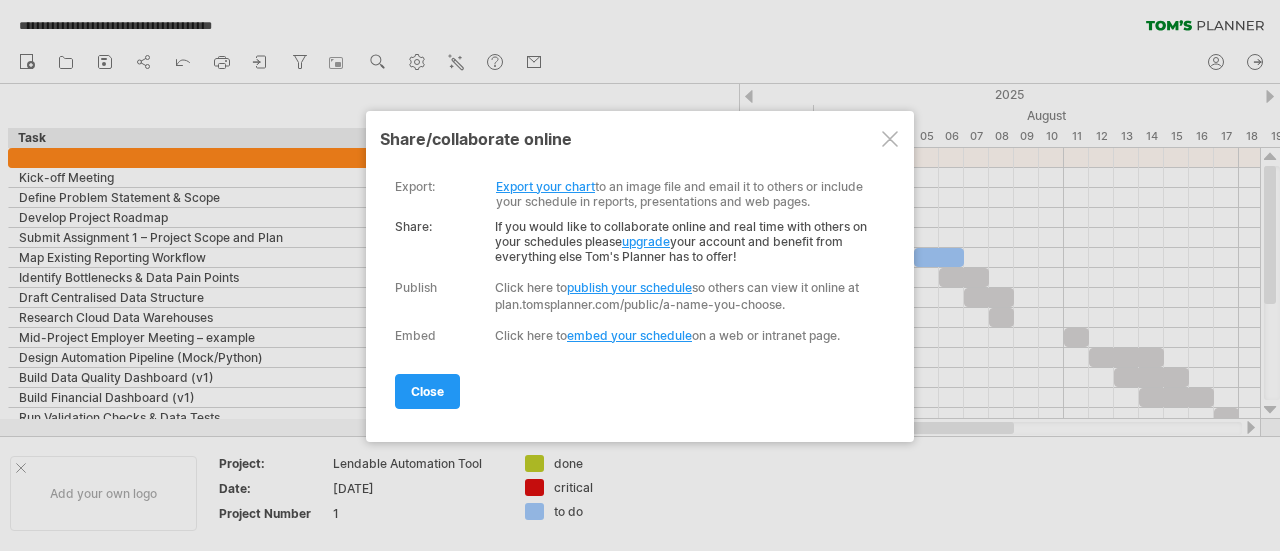click on "publish your schedule" at bounding box center [629, 287] 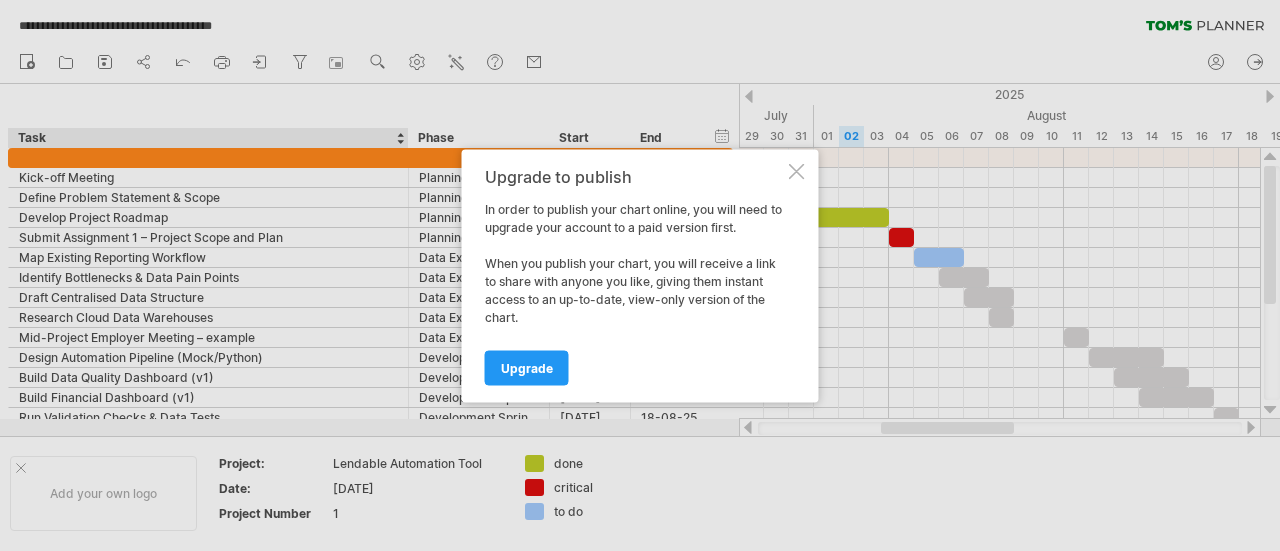 click on "Upgrade to publish  In order to publish your chart online, you will need to upgrade your account to a paid version first. When you publish your chart, you will receive a link to share with anyone you like, giving them instant access to an up-to-date, view-only version of the chart. Upgrade" at bounding box center [640, 275] 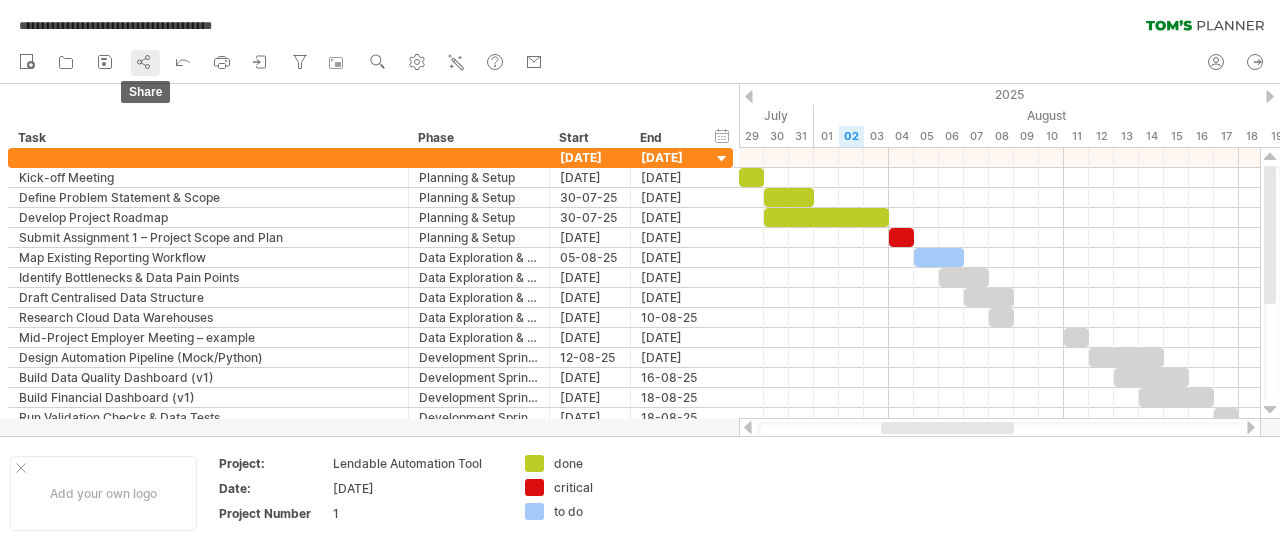 click 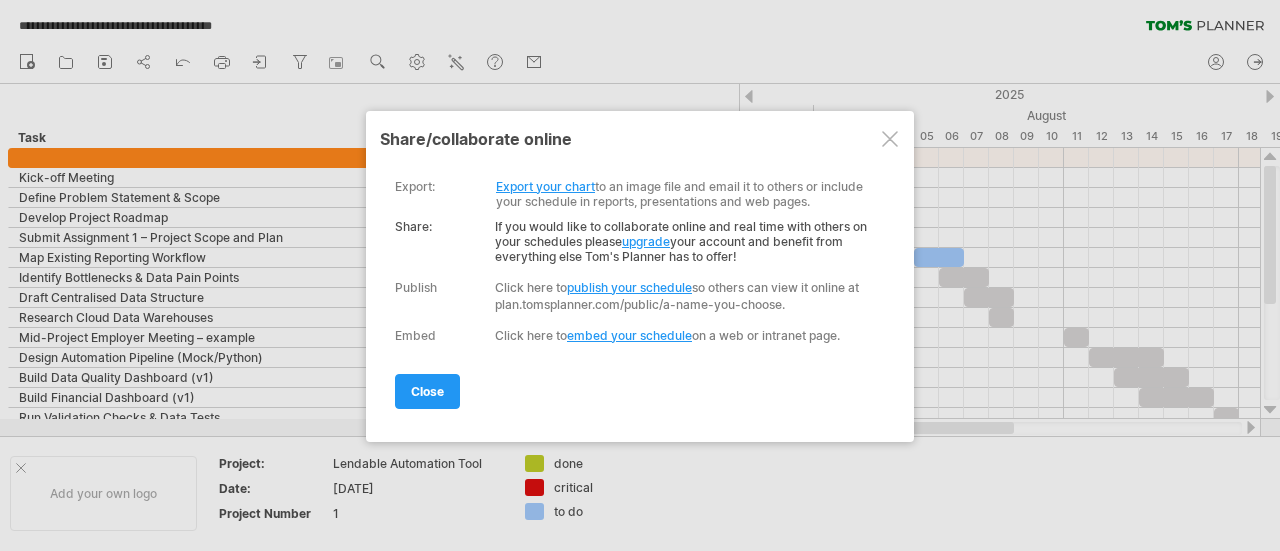 click on "Export your chart" at bounding box center [545, 186] 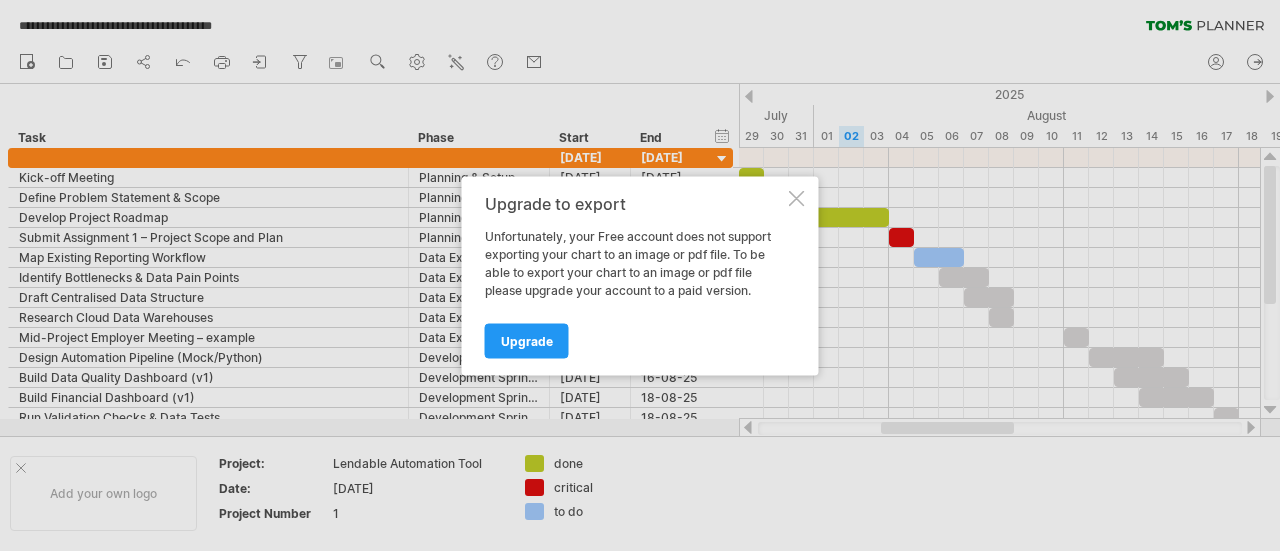click at bounding box center (797, 198) 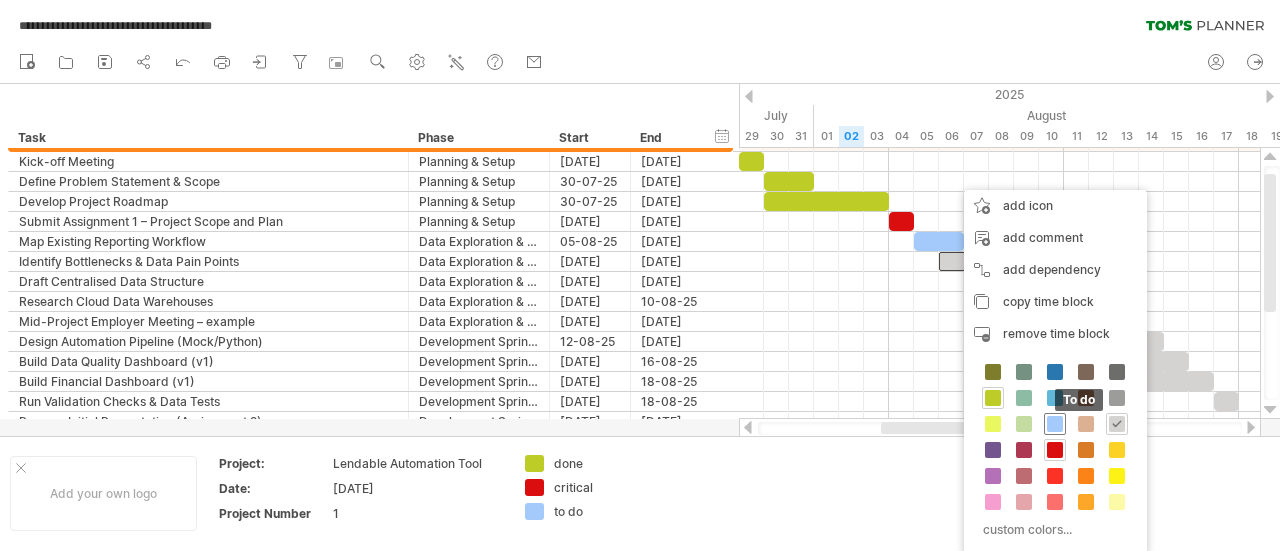 click at bounding box center (1055, 424) 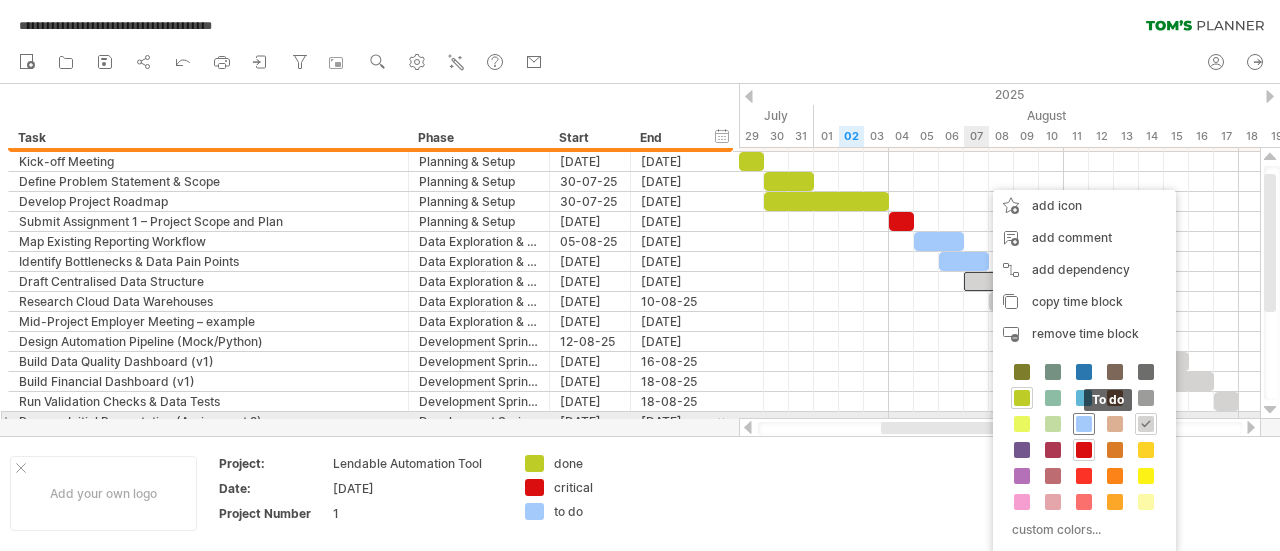 click at bounding box center (1084, 424) 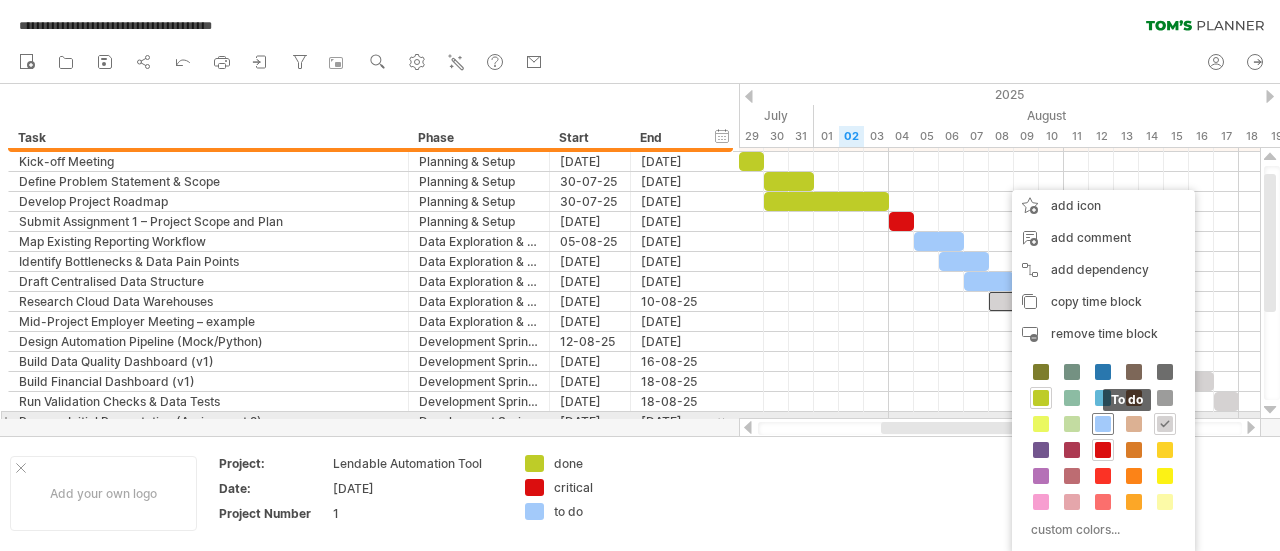 click at bounding box center (1103, 424) 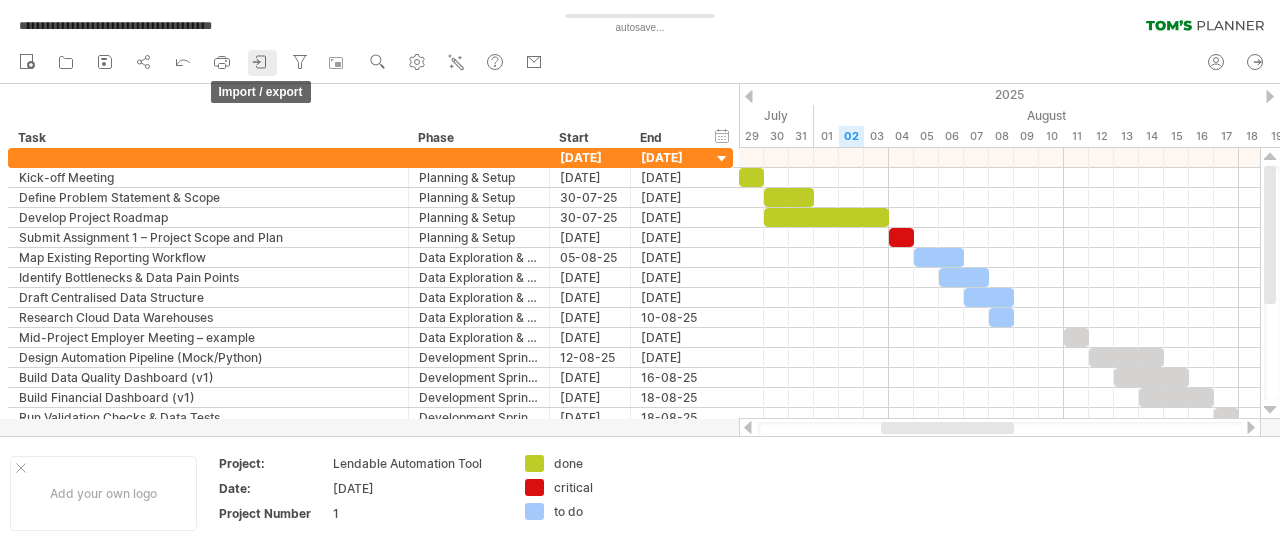 click 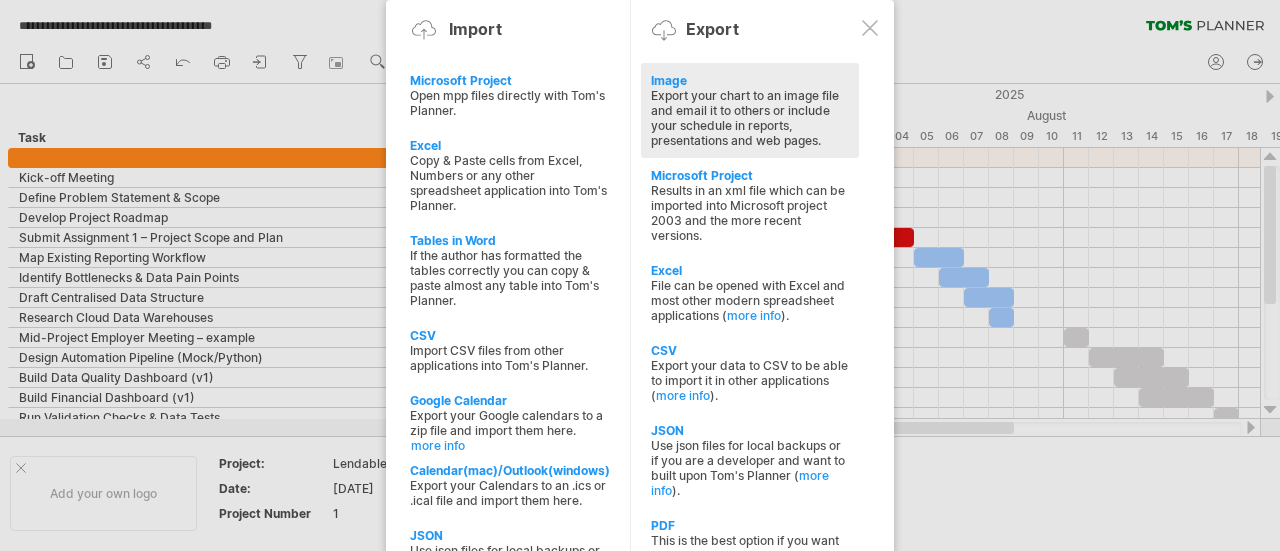 click on "Export your chart to an image file and email it to others or include your schedule in reports, presentations and web pages." at bounding box center [750, 118] 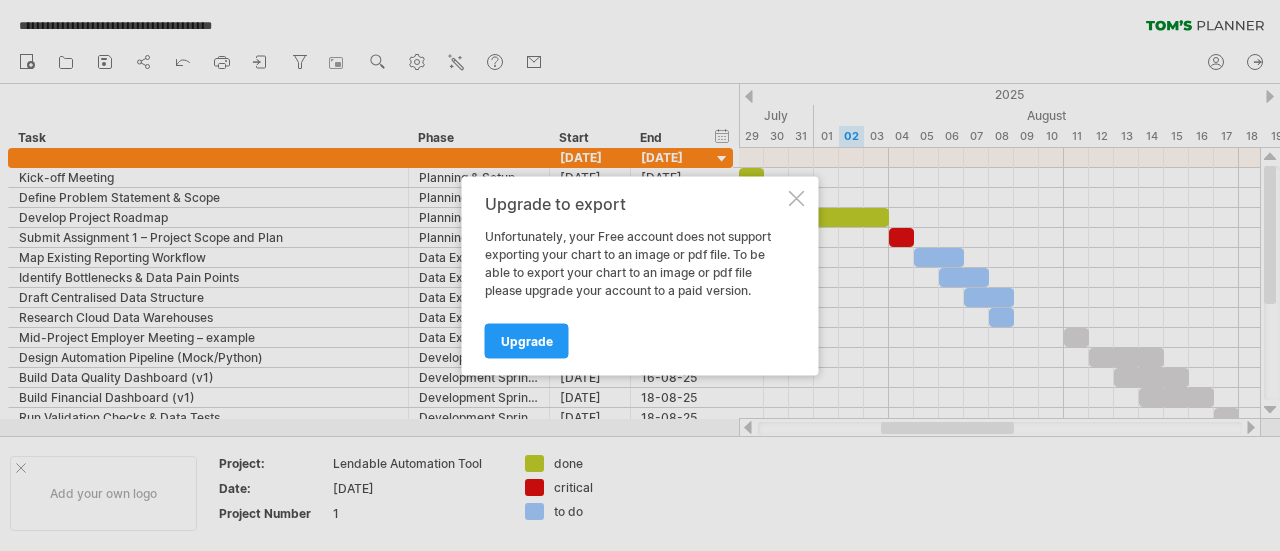 click at bounding box center [797, 198] 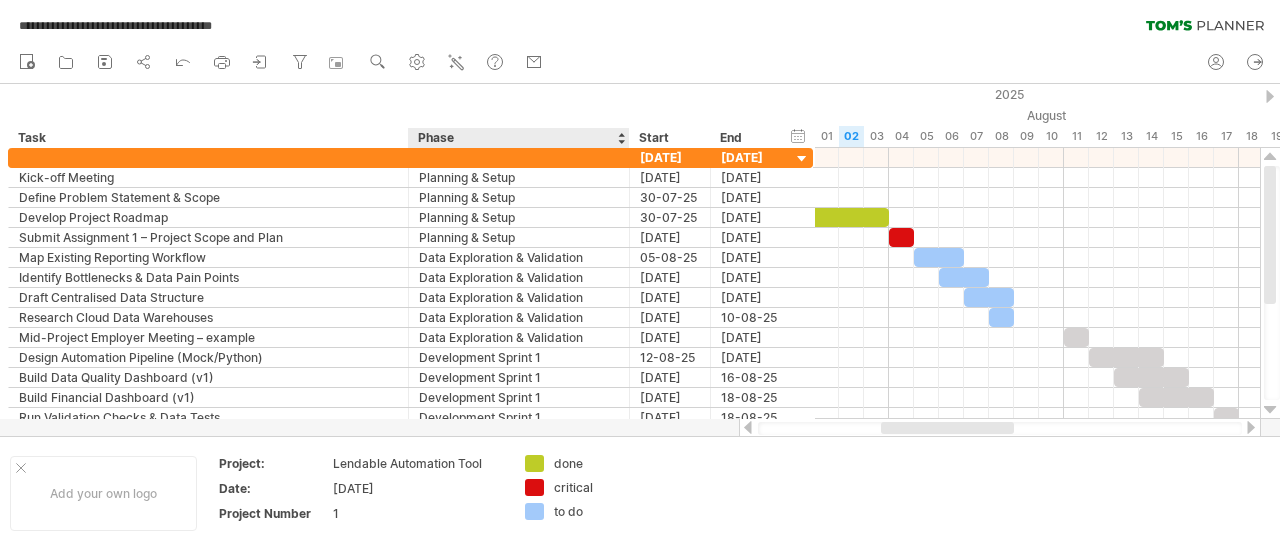 drag, startPoint x: 545, startPoint y: 136, endPoint x: 620, endPoint y: 129, distance: 75.32596 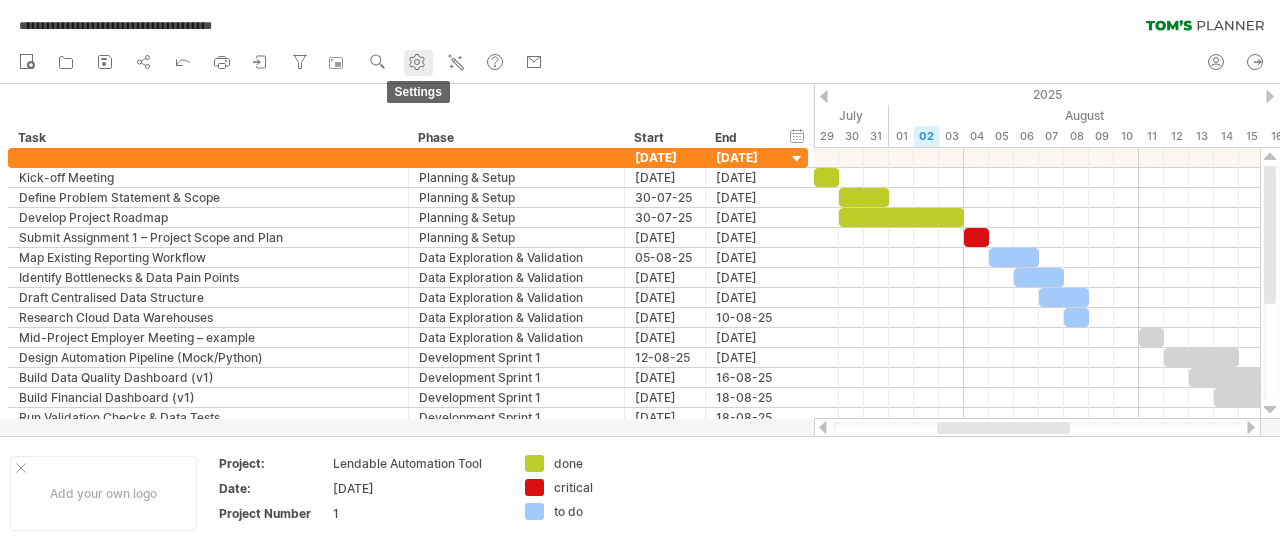 click 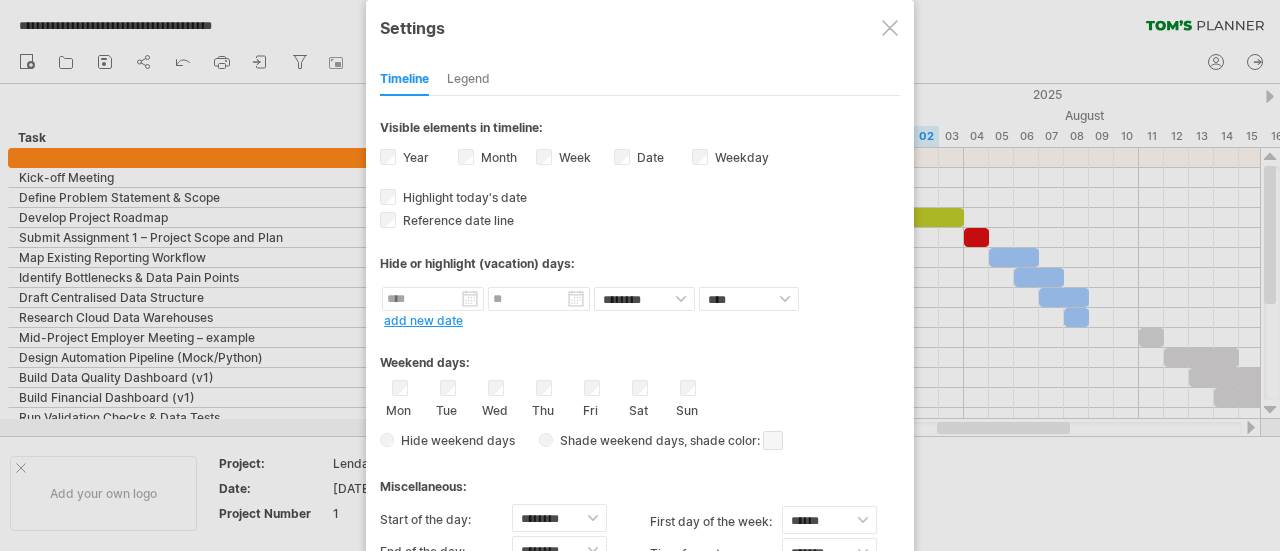 click at bounding box center [640, 275] 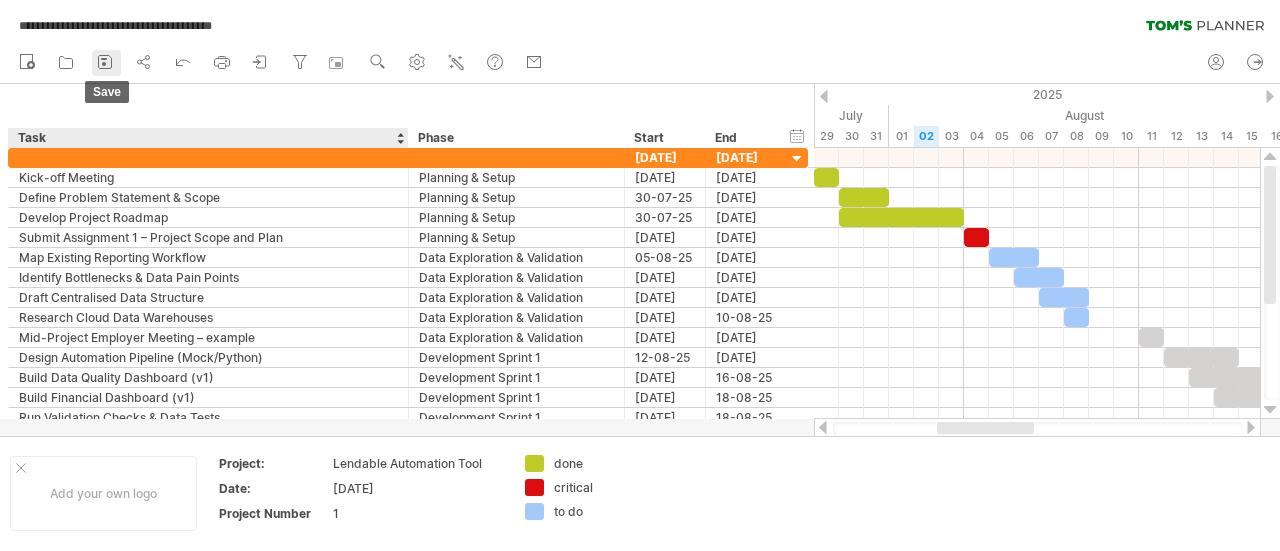 click on "save" at bounding box center (106, 63) 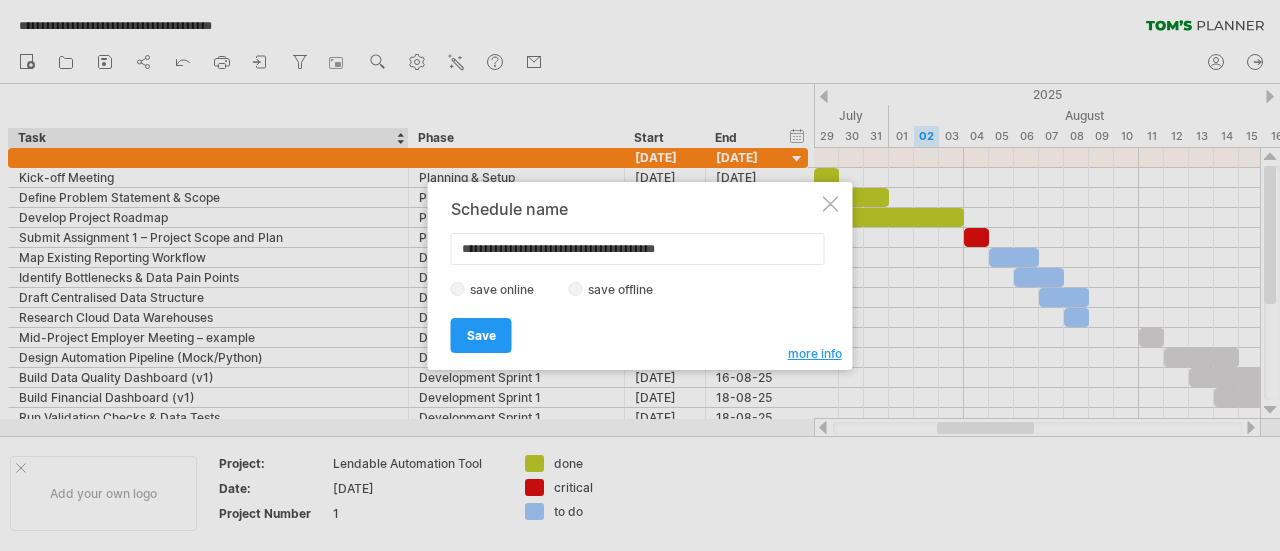 click on "Save Save" at bounding box center (635, 326) 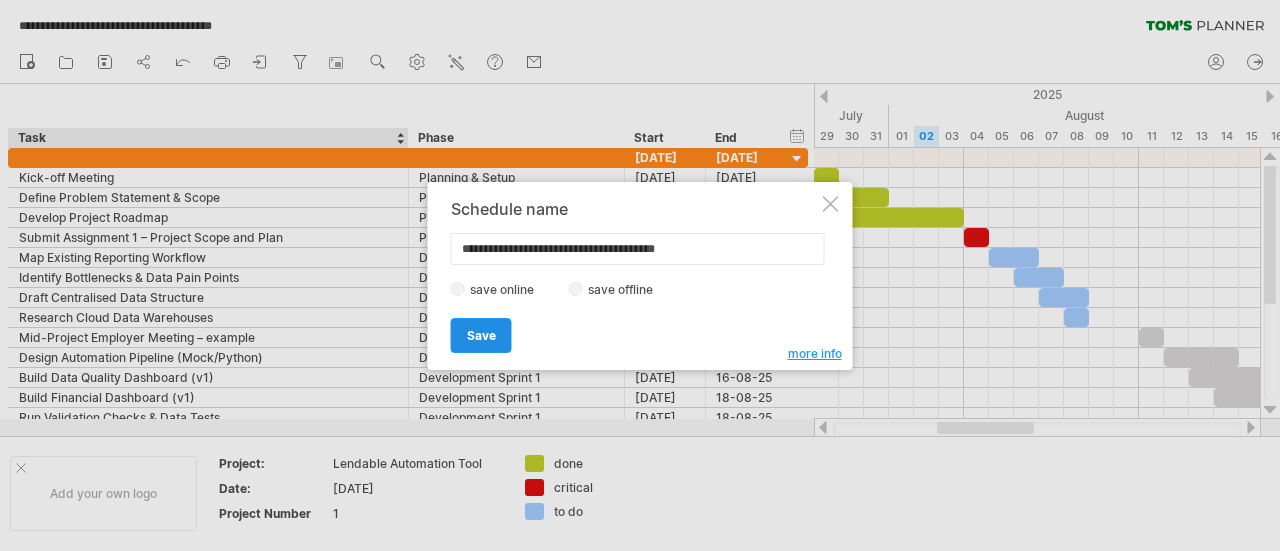 click on "Save" at bounding box center (481, 335) 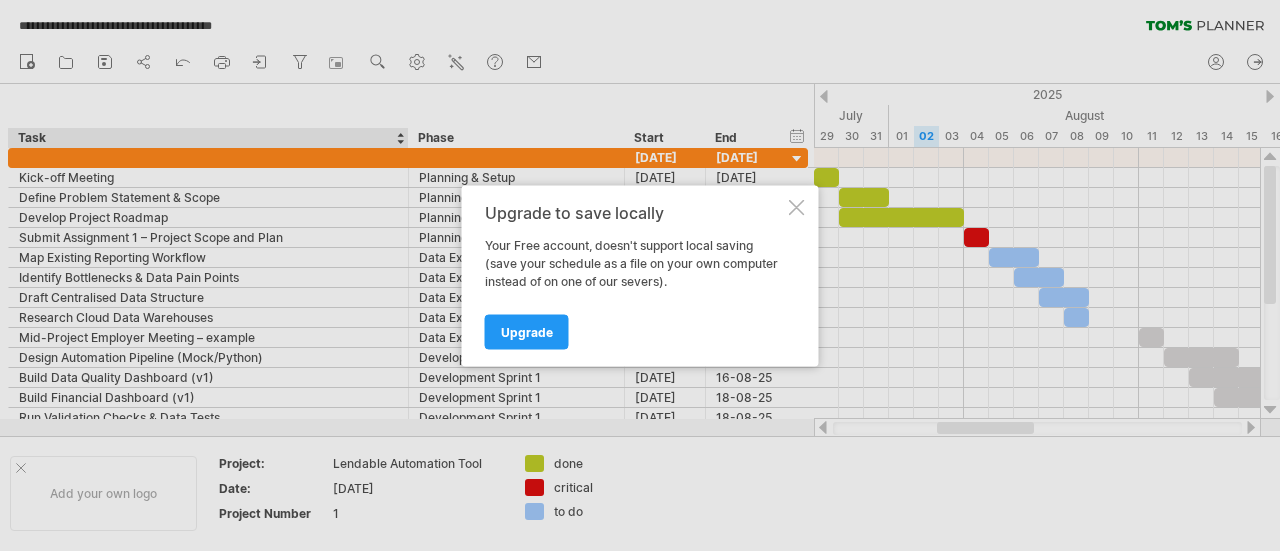 click on "Upgrade to save locally Your Free account, doesn't support local saving (save your schedule as a file on your own computer instead of on one of our severs). Upgrade" at bounding box center [640, 275] 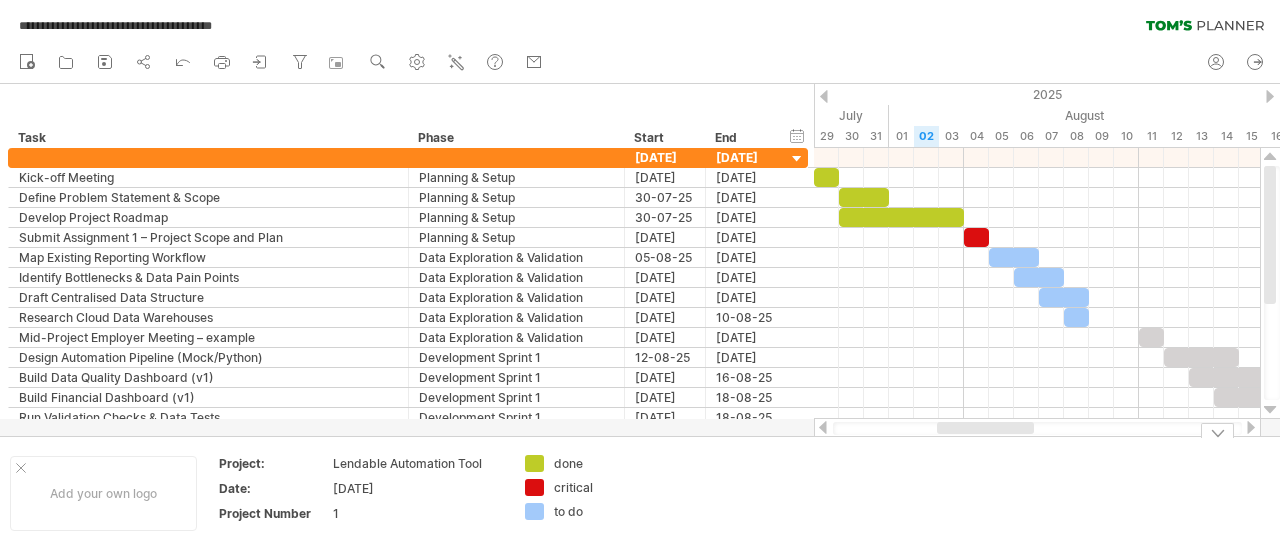 click on "Add your own logo Project: Lendable Automation Tool Date:  [DATE] Project Number 1 done critical to do" at bounding box center [50000, 493] 